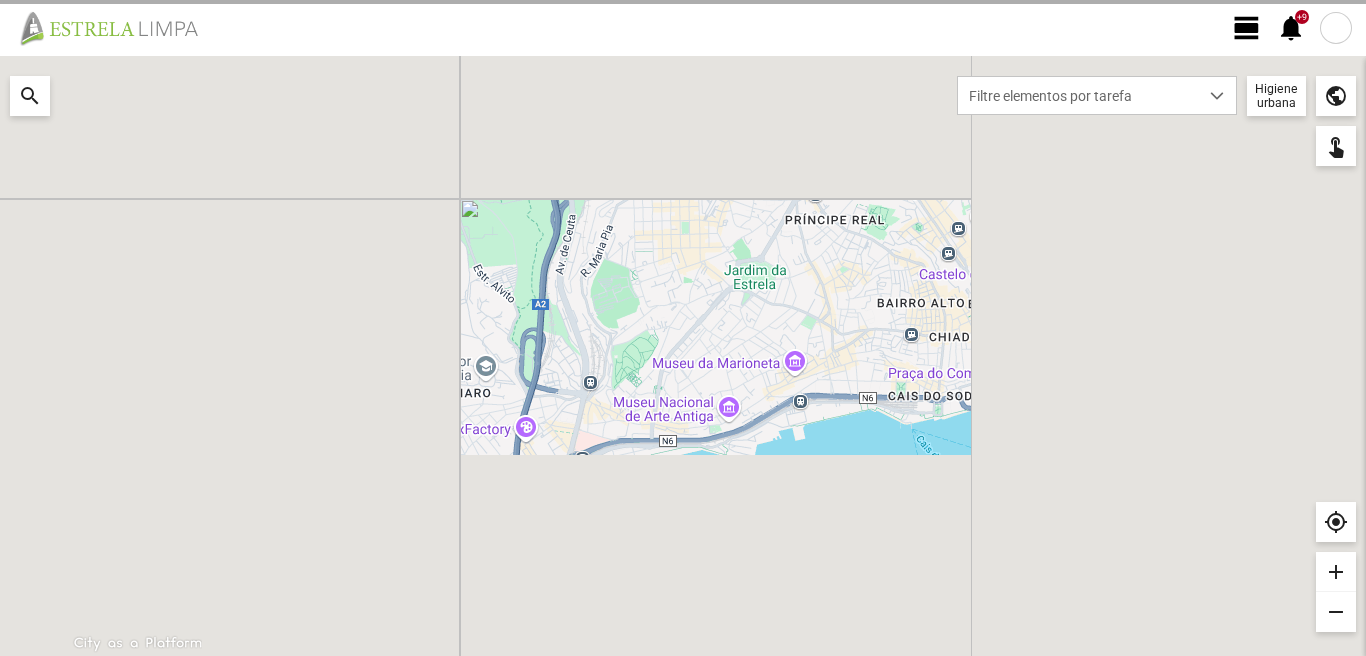 scroll, scrollTop: 0, scrollLeft: 0, axis: both 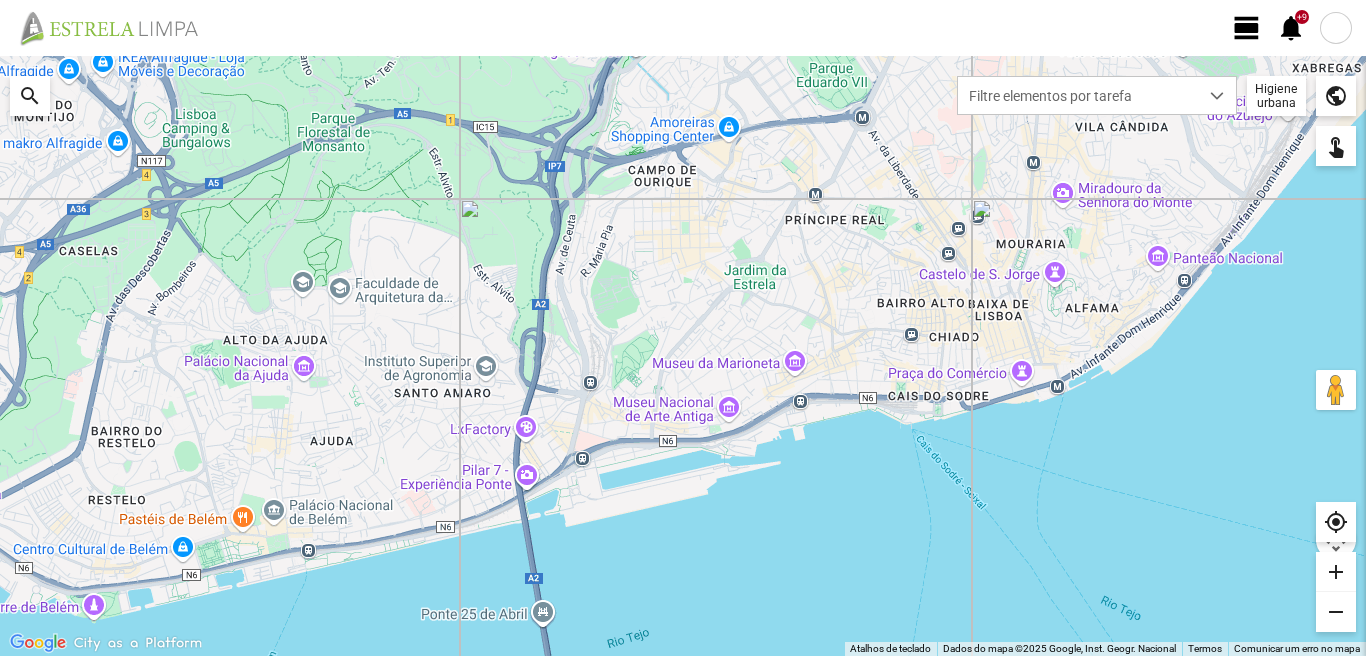 click on "view_day" 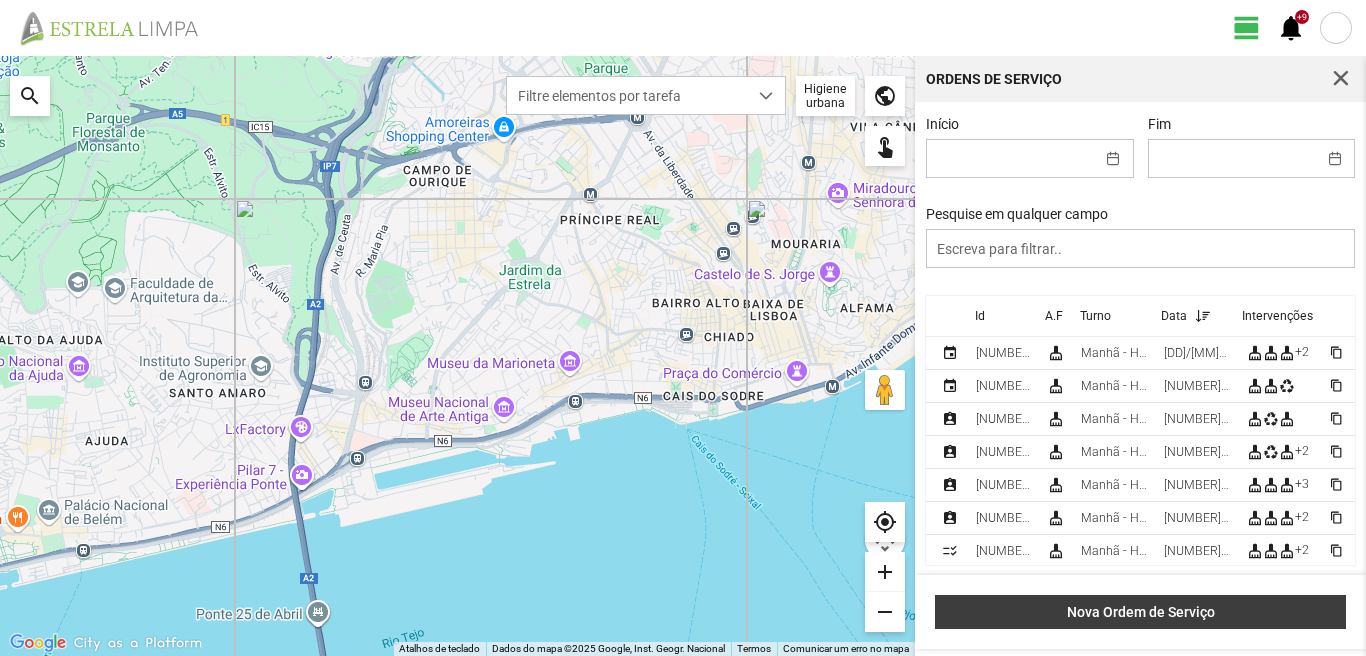 click on "Nova Ordem de Serviço" at bounding box center (1141, 612) 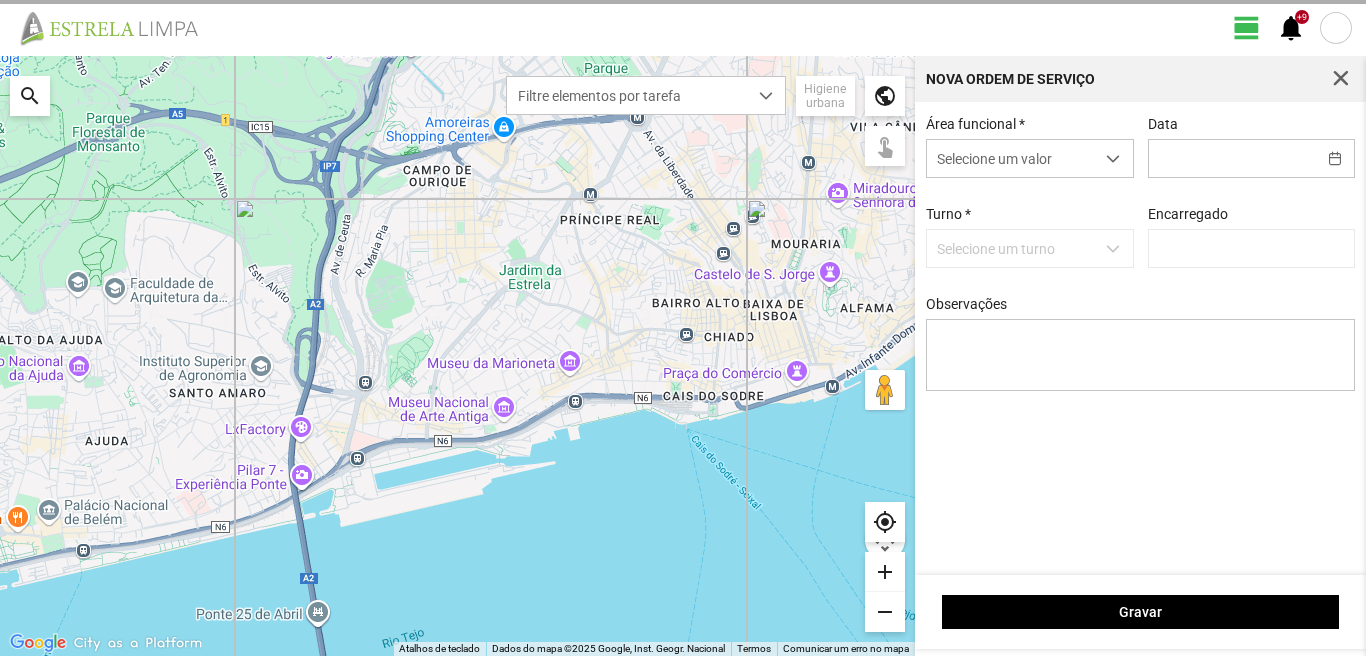 type on "[FIRST] [LAST]" 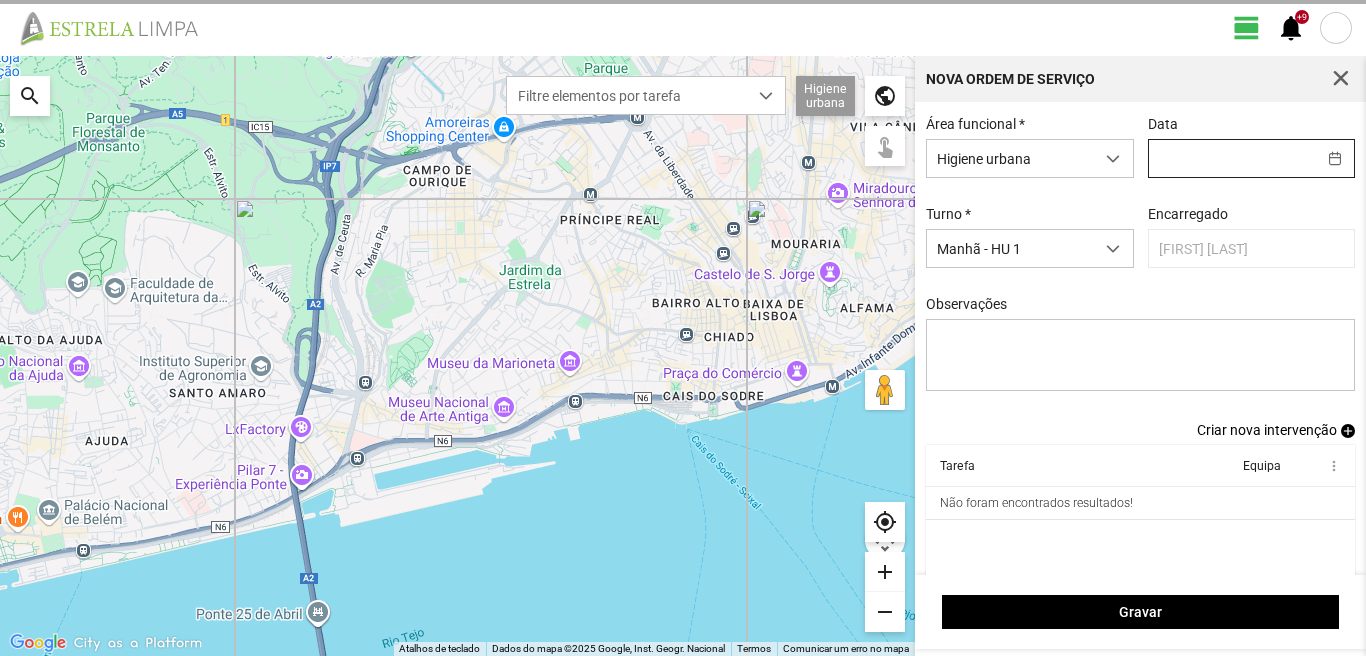 click at bounding box center (1232, 158) 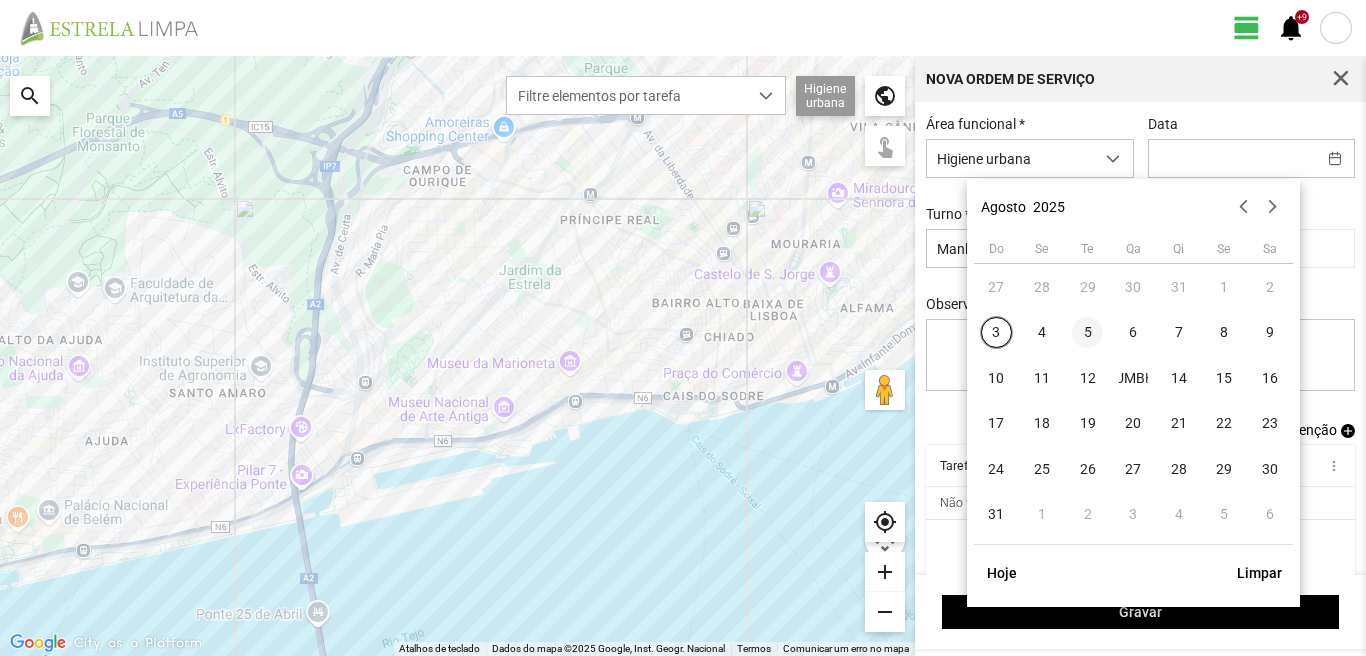 click on "5" at bounding box center [1088, 333] 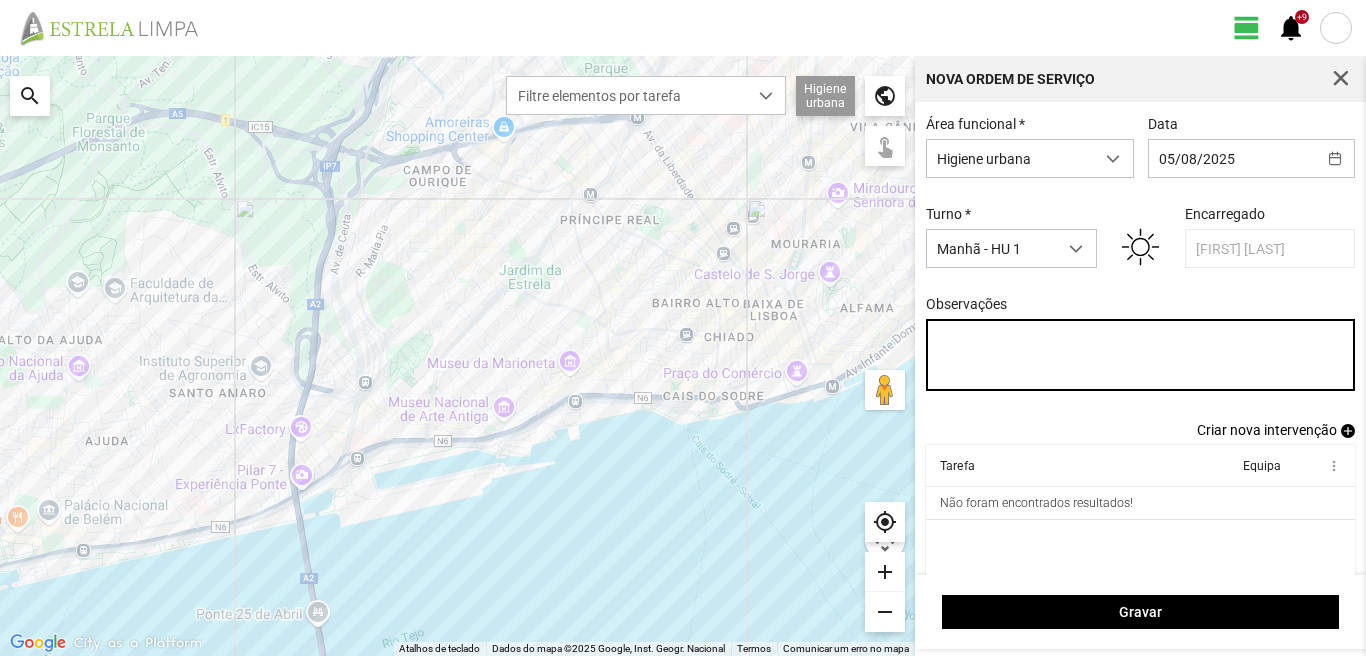 click on "Observações" at bounding box center [1141, 355] 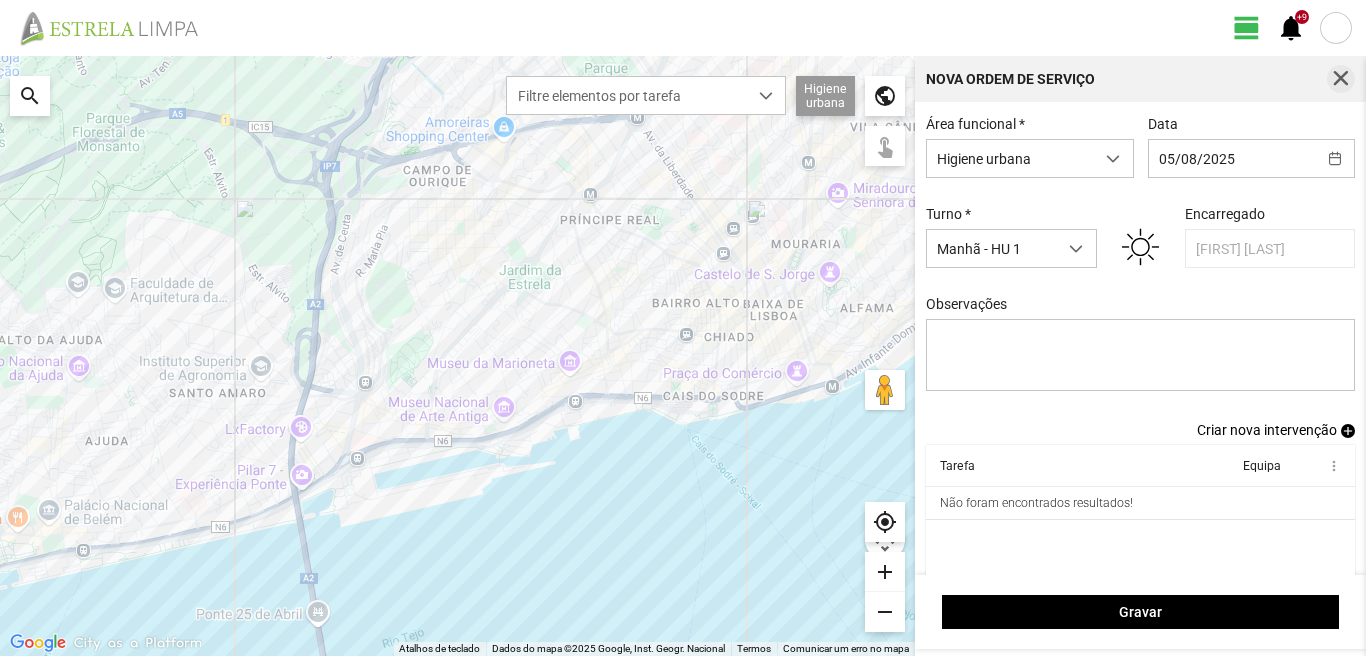 click at bounding box center [1341, 79] 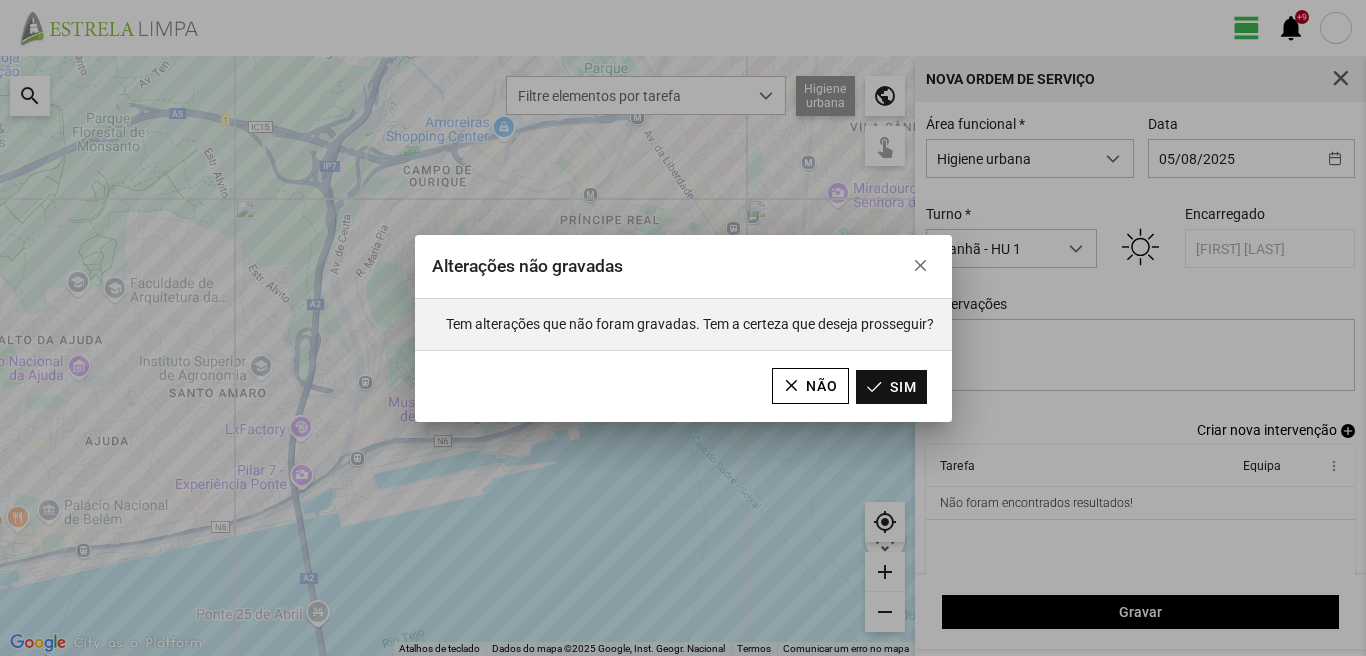 click on "Sim" 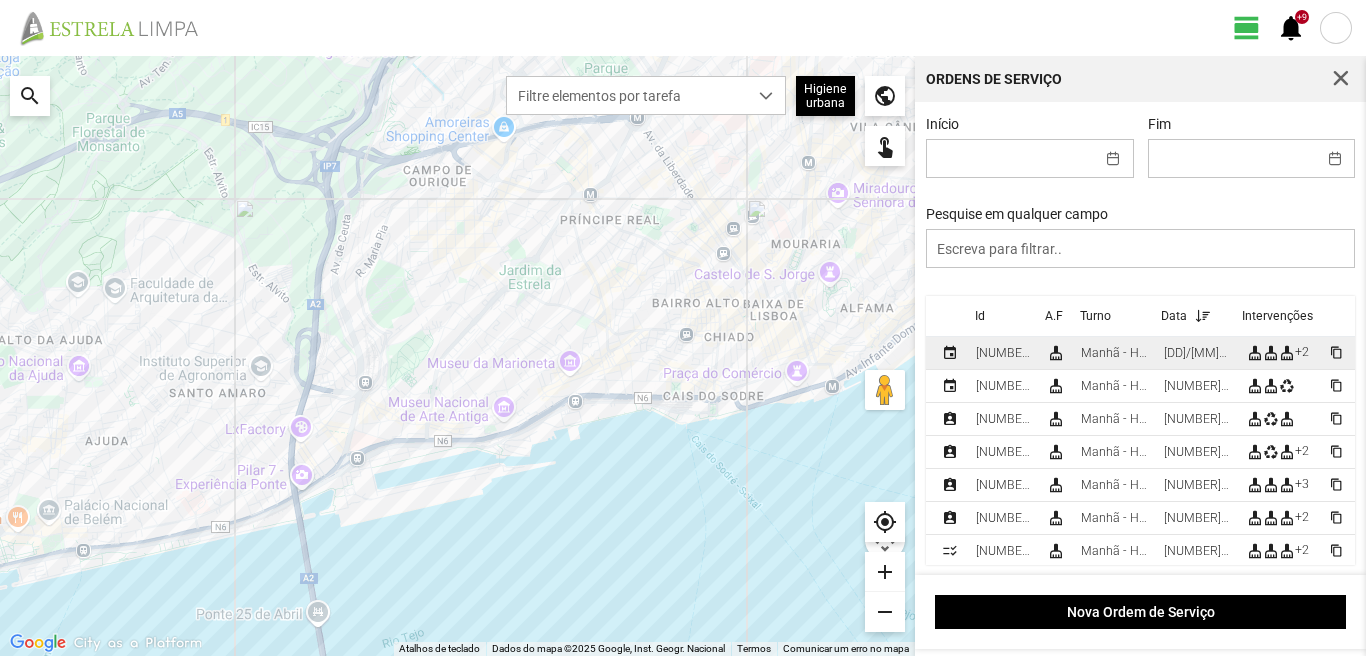 click on "Manhã - HU 1" at bounding box center [1114, 353] 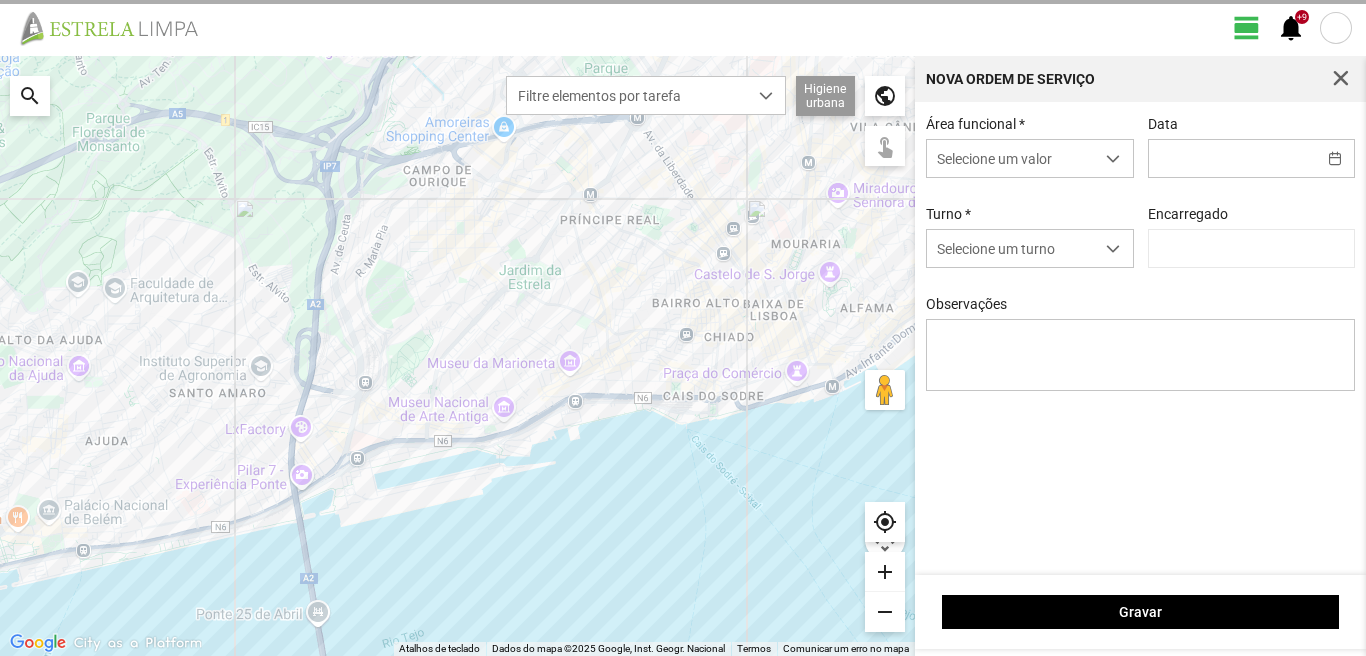 type on "[DD]/[MM]/[YEAR]" 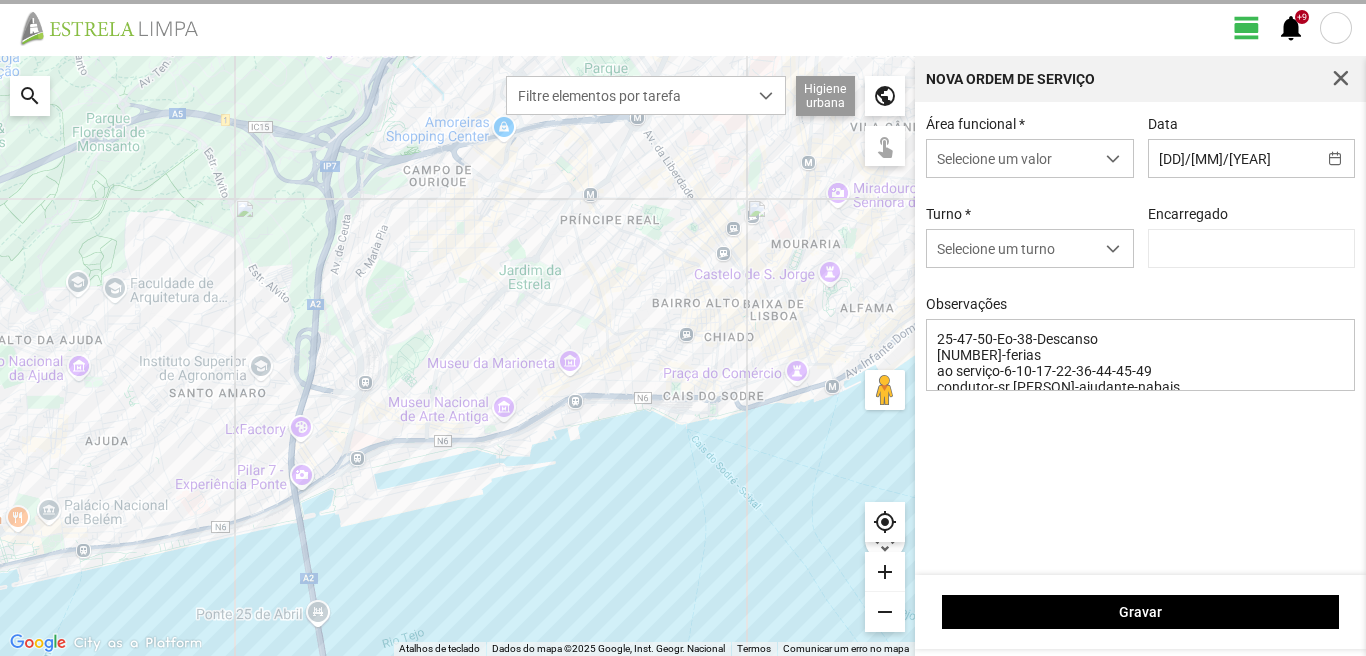 type on "[FIRST] [LAST]" 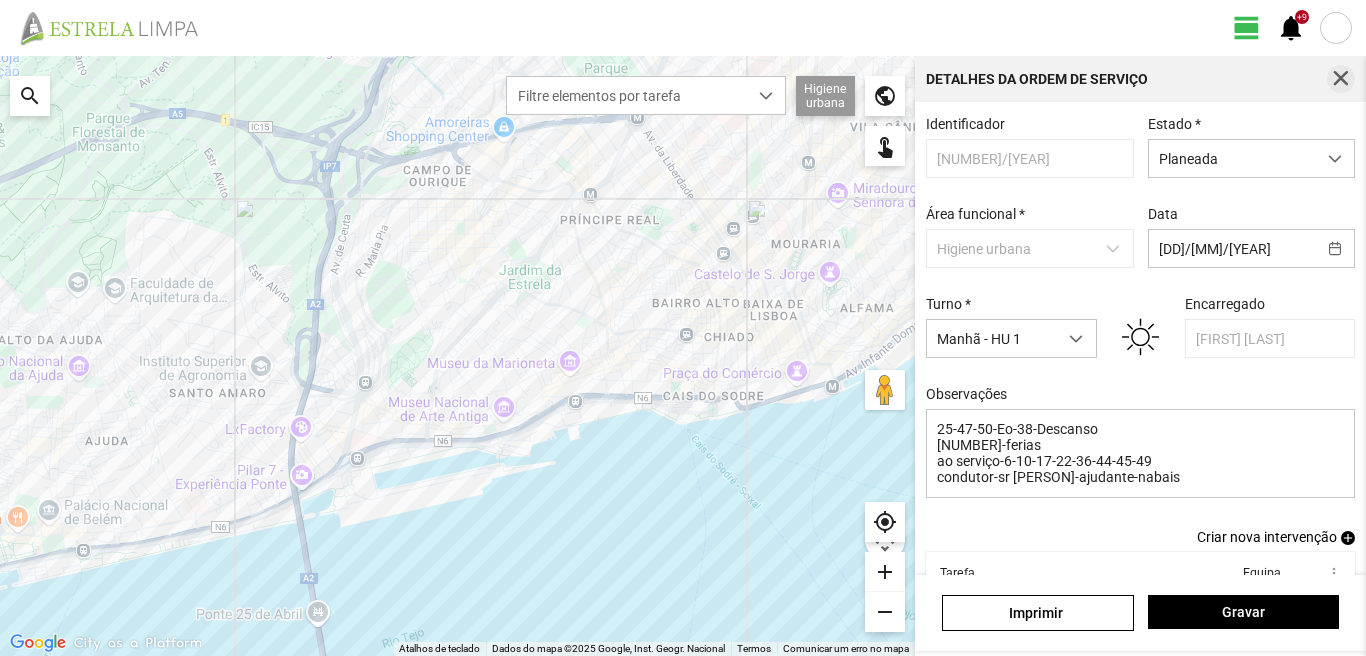 click at bounding box center (1341, 79) 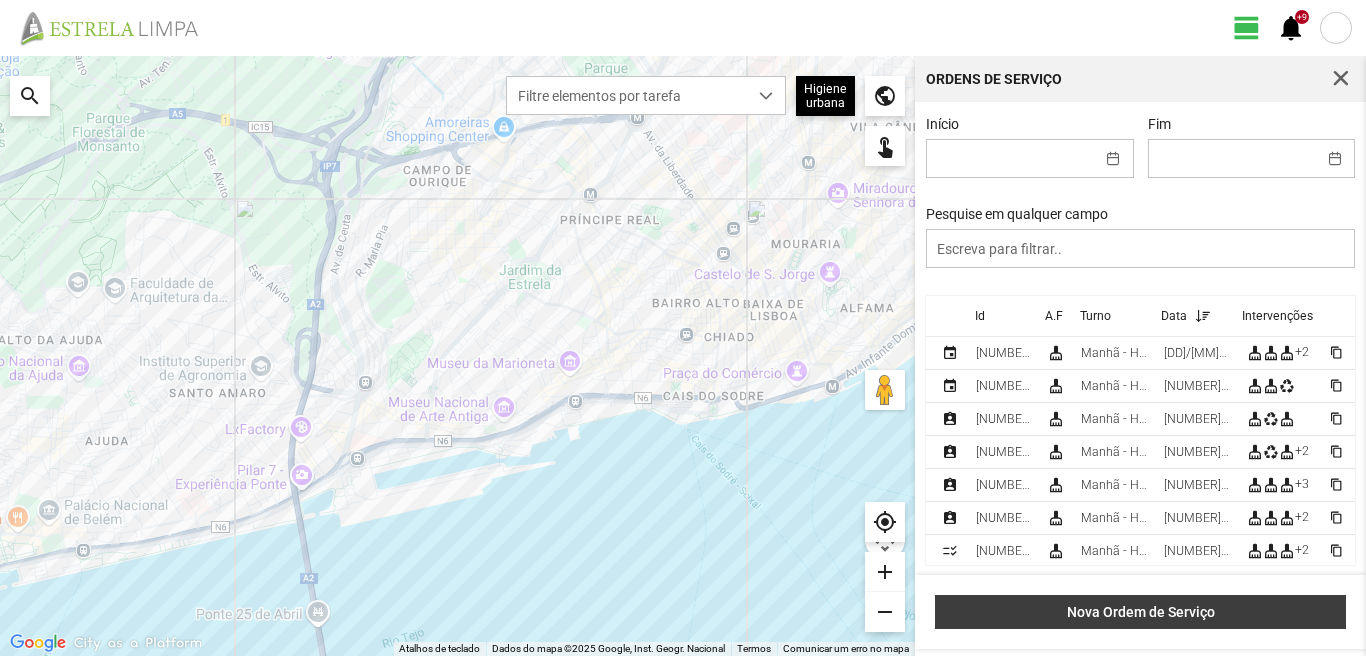 click on "Nova Ordem de Serviço" at bounding box center (1141, 612) 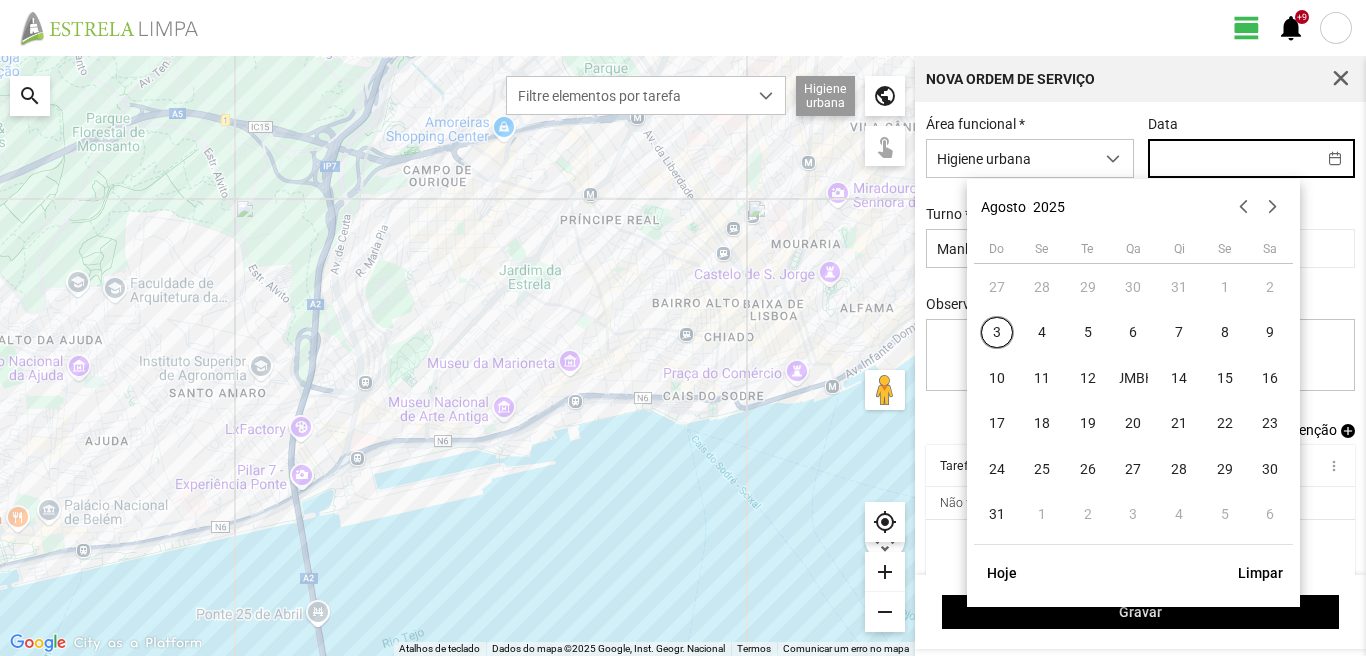 click at bounding box center (1232, 158) 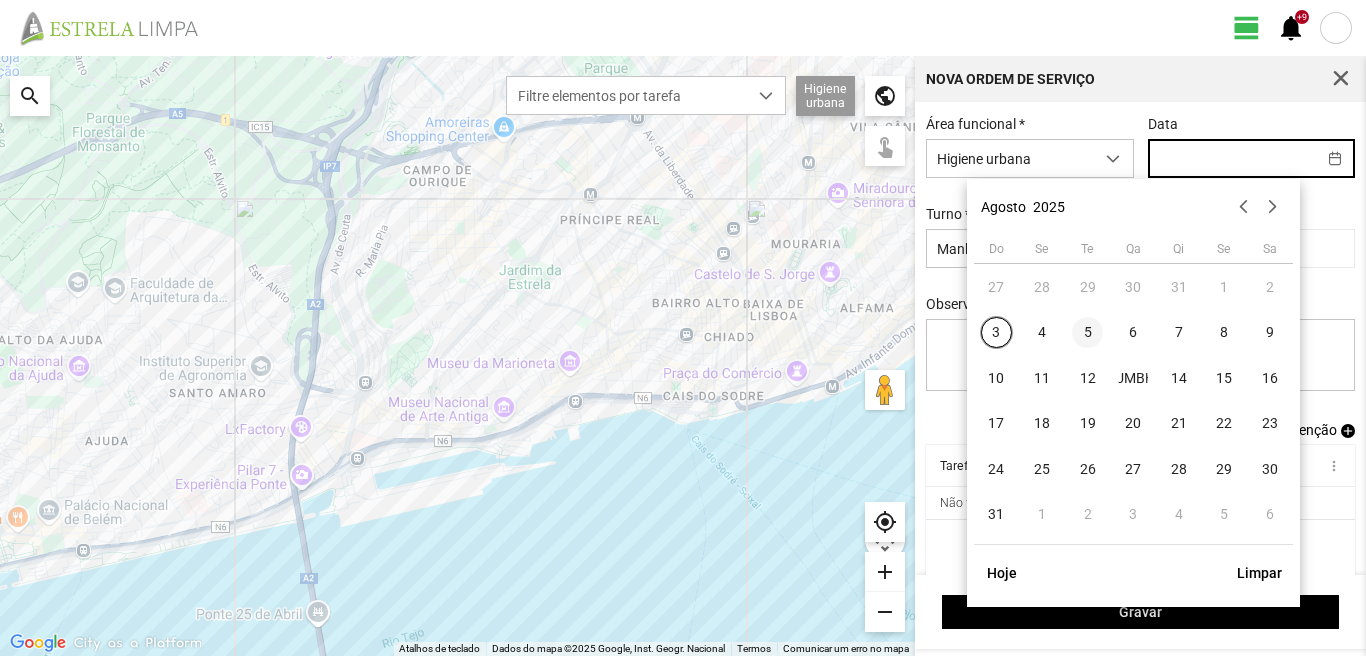 click on "5" at bounding box center (1088, 333) 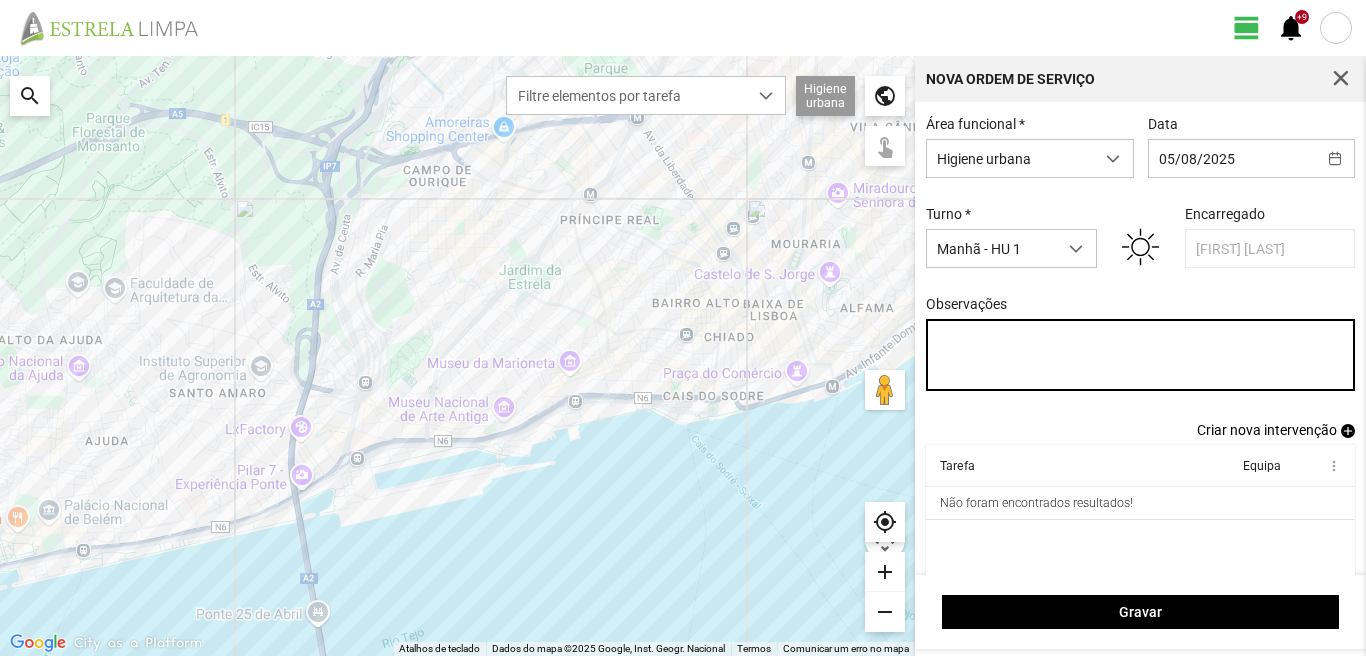 click on "Observações" at bounding box center (1141, 355) 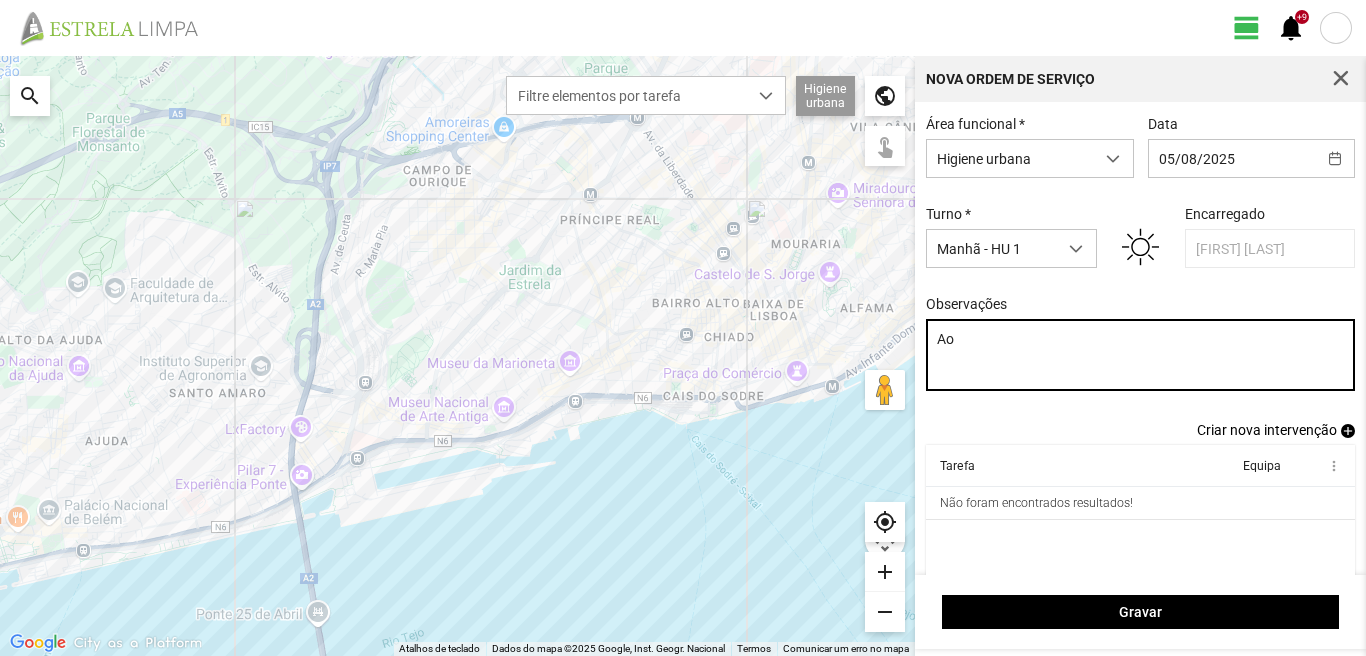 type on "A" 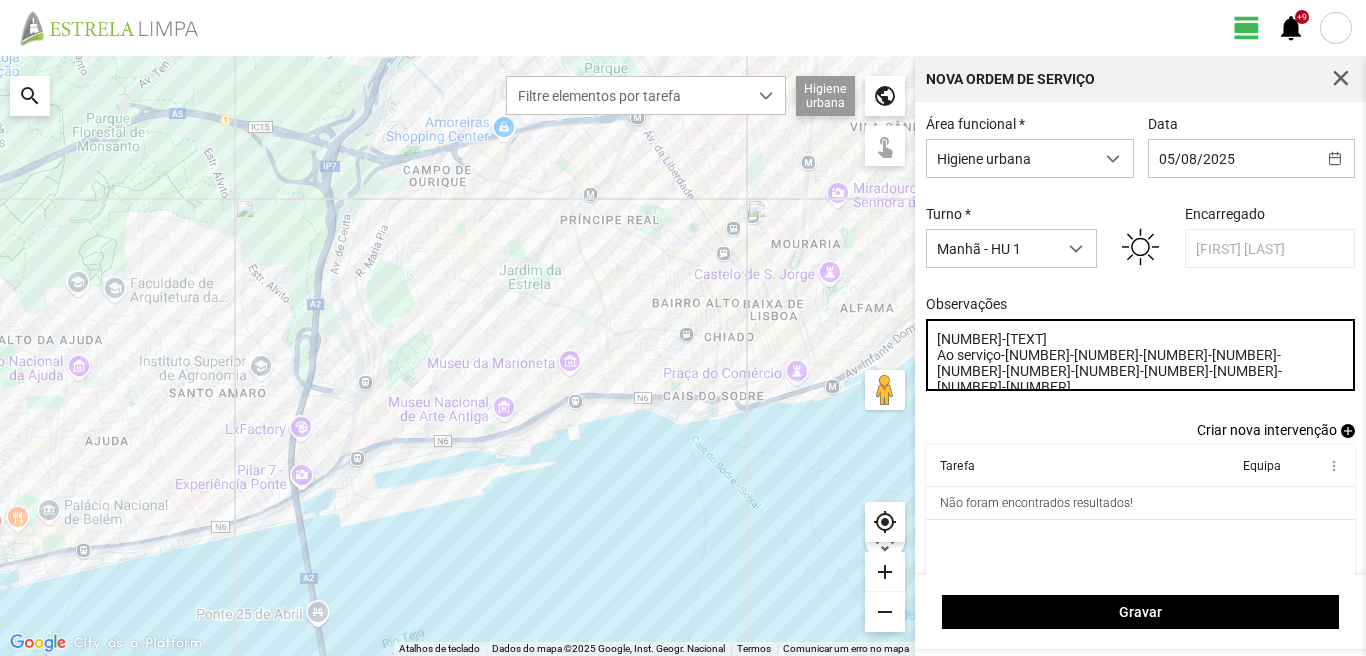 type on "[NUMBER]-[TEXT]
Ao serviço-[NUMBER]-[NUMBER]-[NUMBER]-[NUMBER]-[NUMBER]-[NUMBER]-[NUMBER]-[NUMBER]-[NUMBER]-[NUMBER]-[NUMBER]
carro electrico-condutor -[FIRST]-ajudante-nabais" 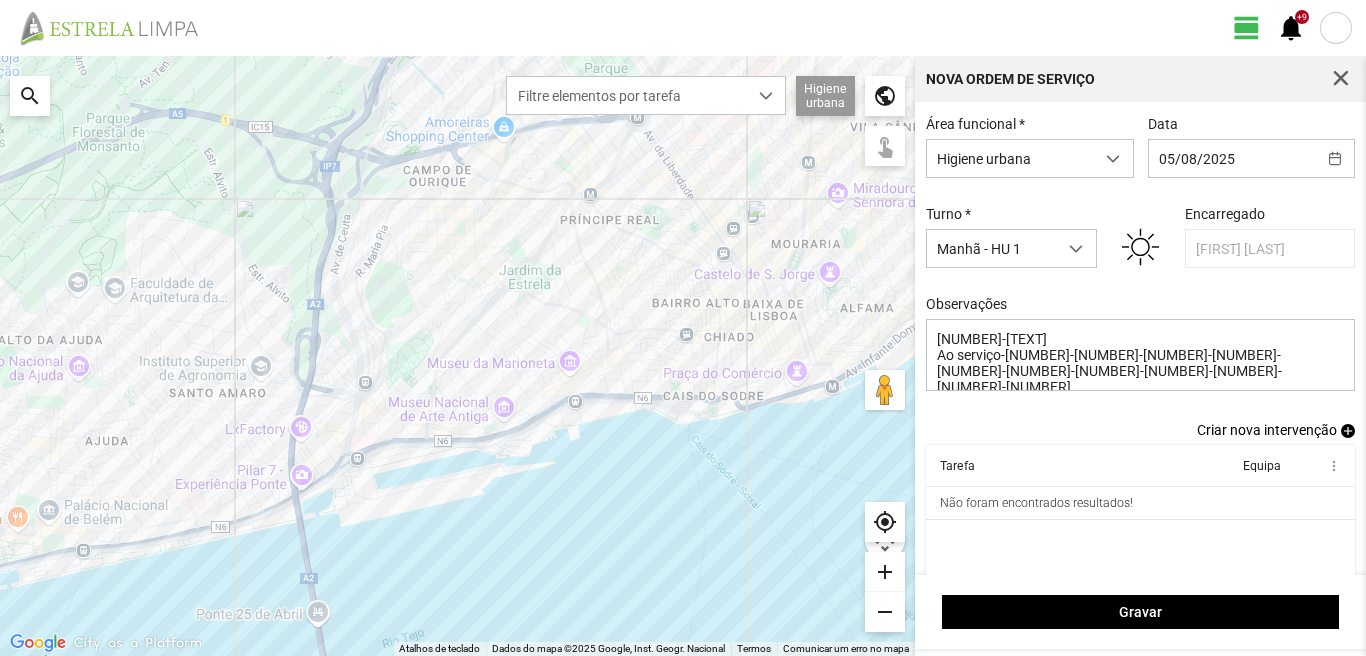 click on "add" at bounding box center (1348, 431) 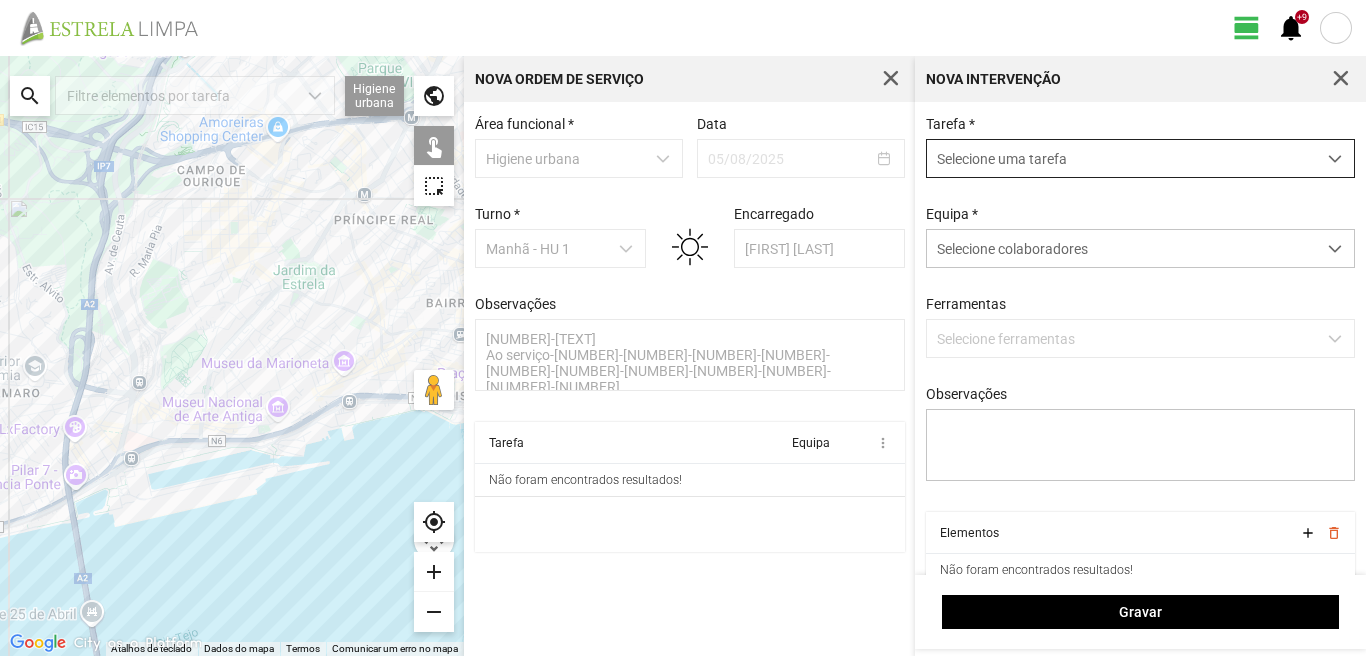 click on "Selecione uma tarefa" at bounding box center [1121, 158] 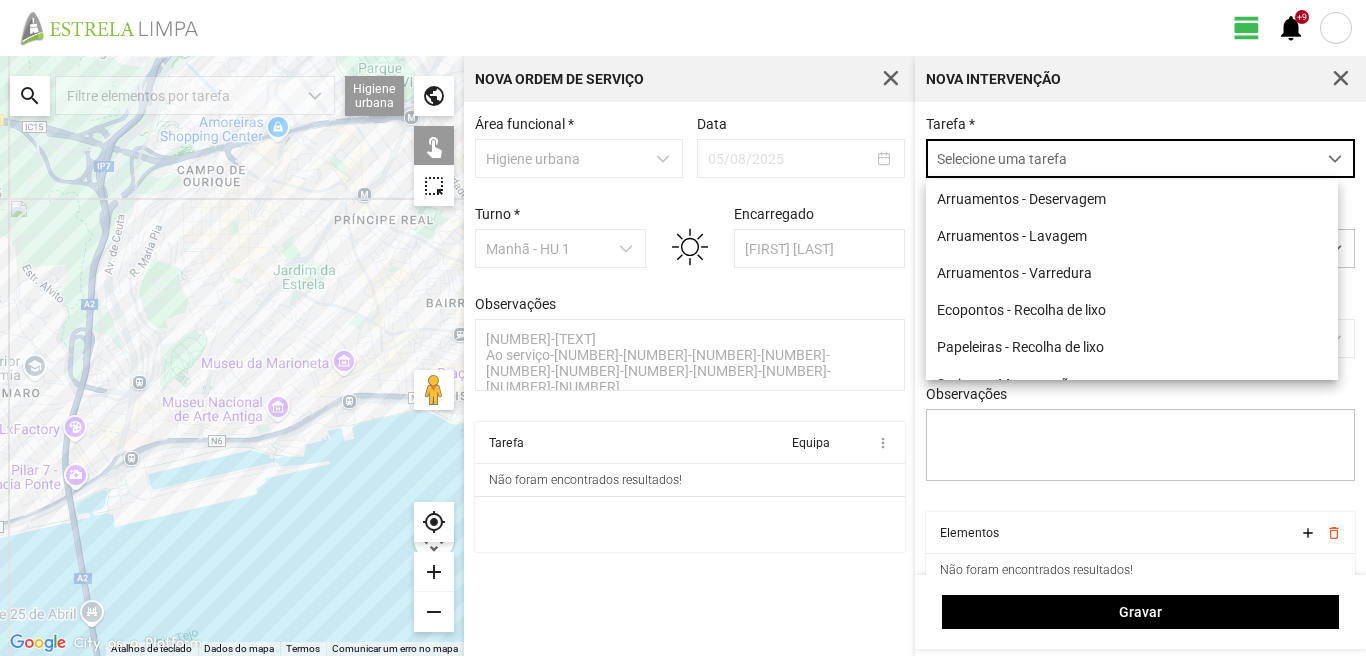 scroll, scrollTop: 11, scrollLeft: 89, axis: both 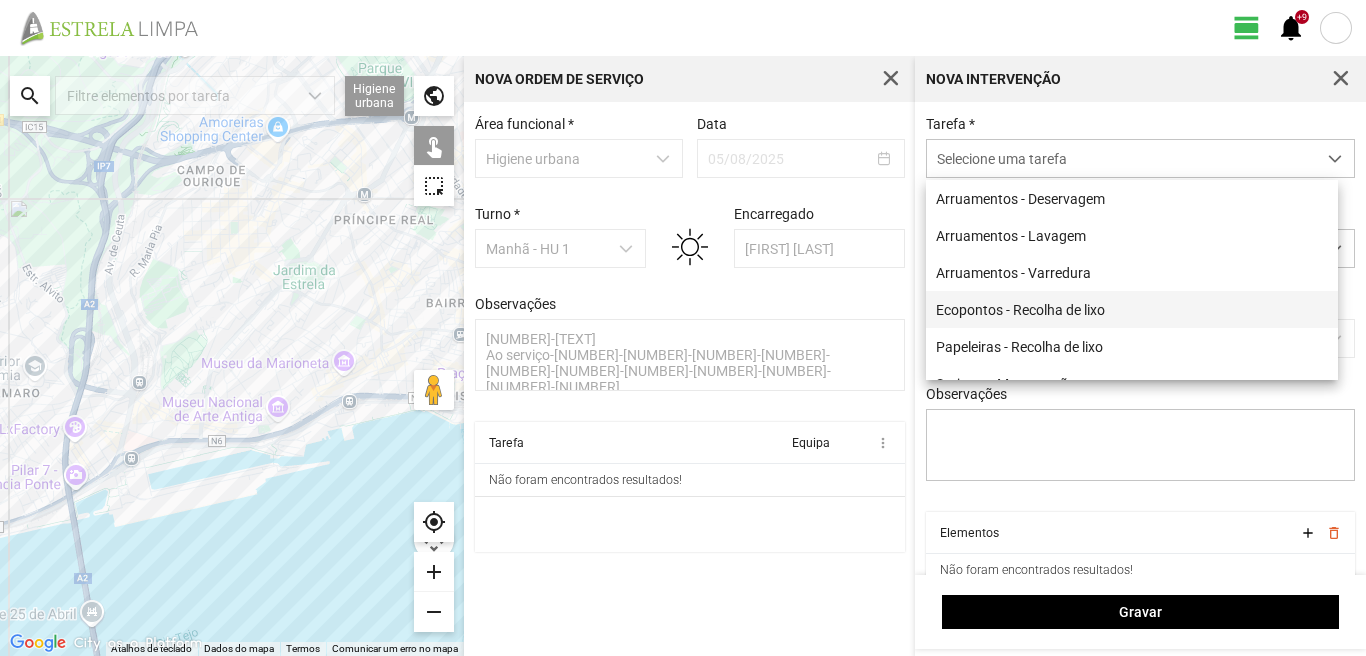 click on "Ecopontos - Recolha de lixo" at bounding box center [1132, 309] 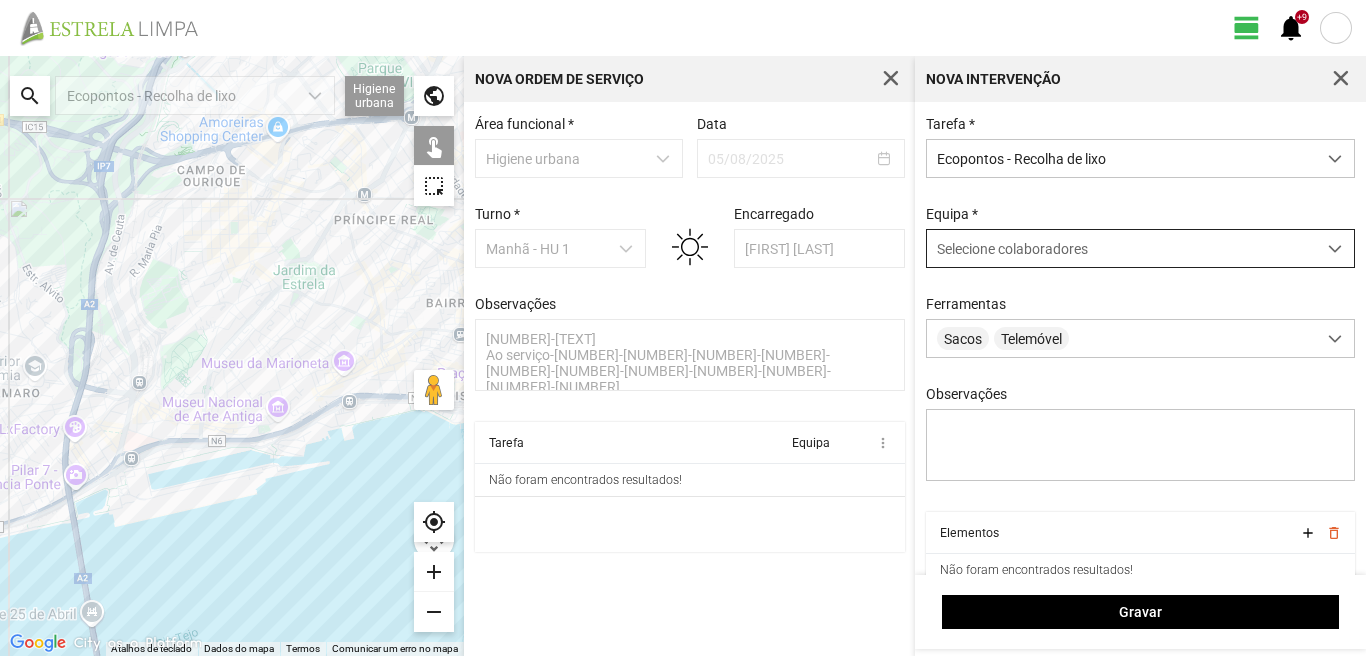click on "Selecione colaboradores" at bounding box center [1012, 249] 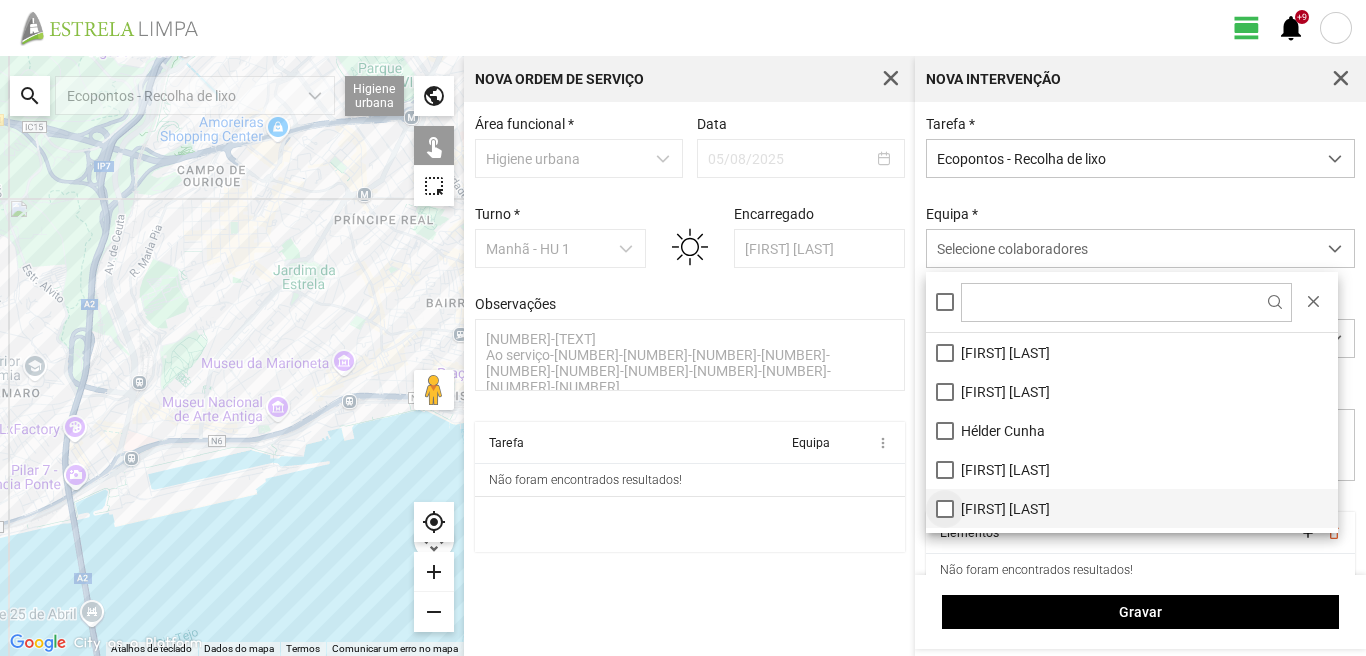 click on "[FIRST] [LAST]" at bounding box center (1132, 508) 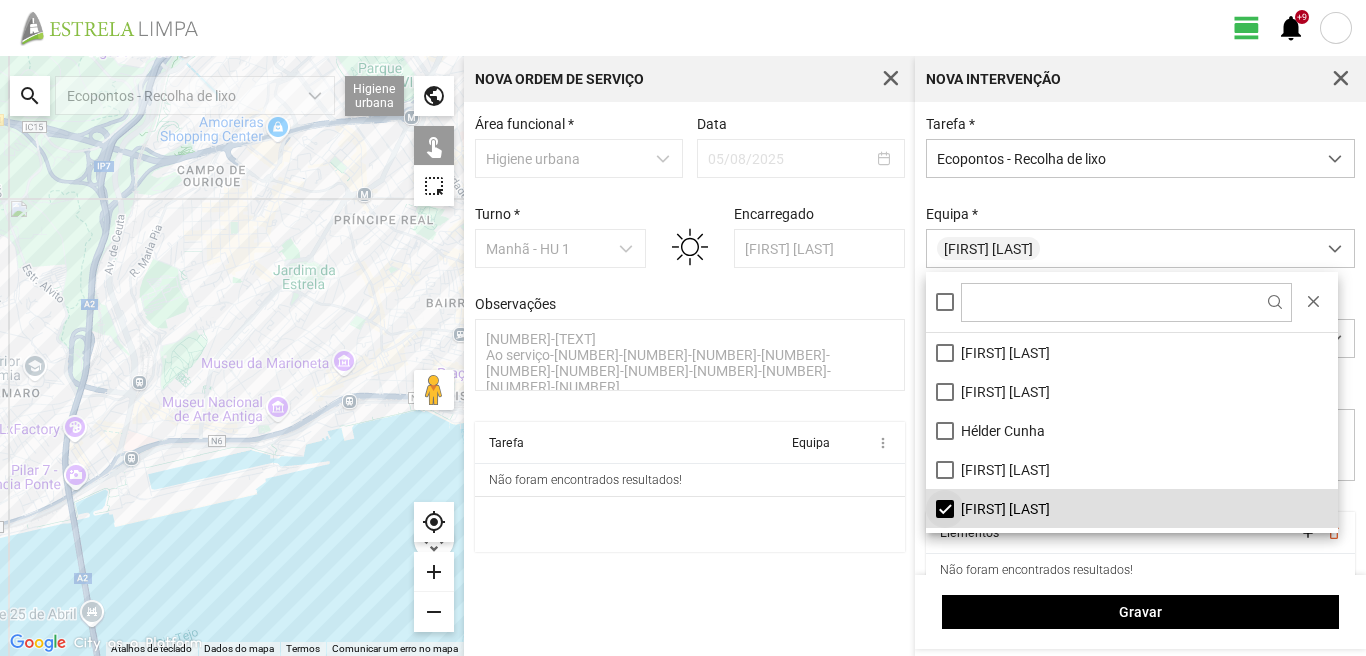 scroll, scrollTop: 100, scrollLeft: 0, axis: vertical 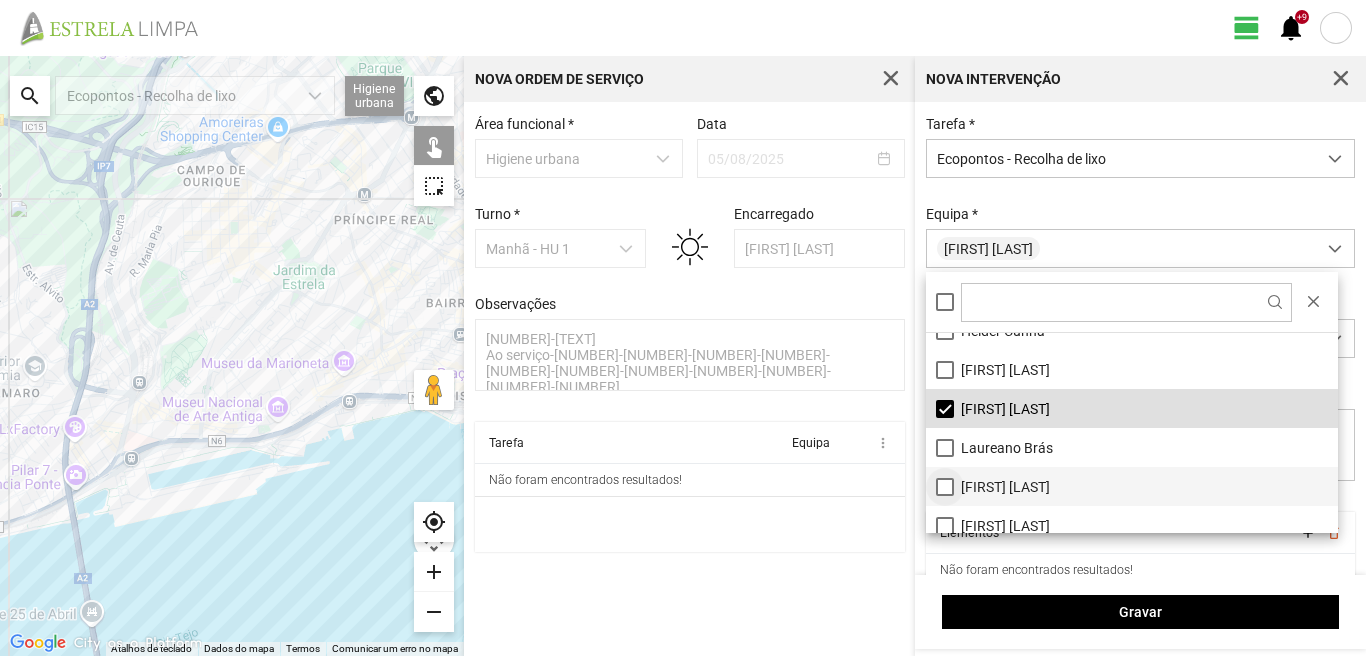 click on "[FIRST] [LAST]" at bounding box center (1132, 486) 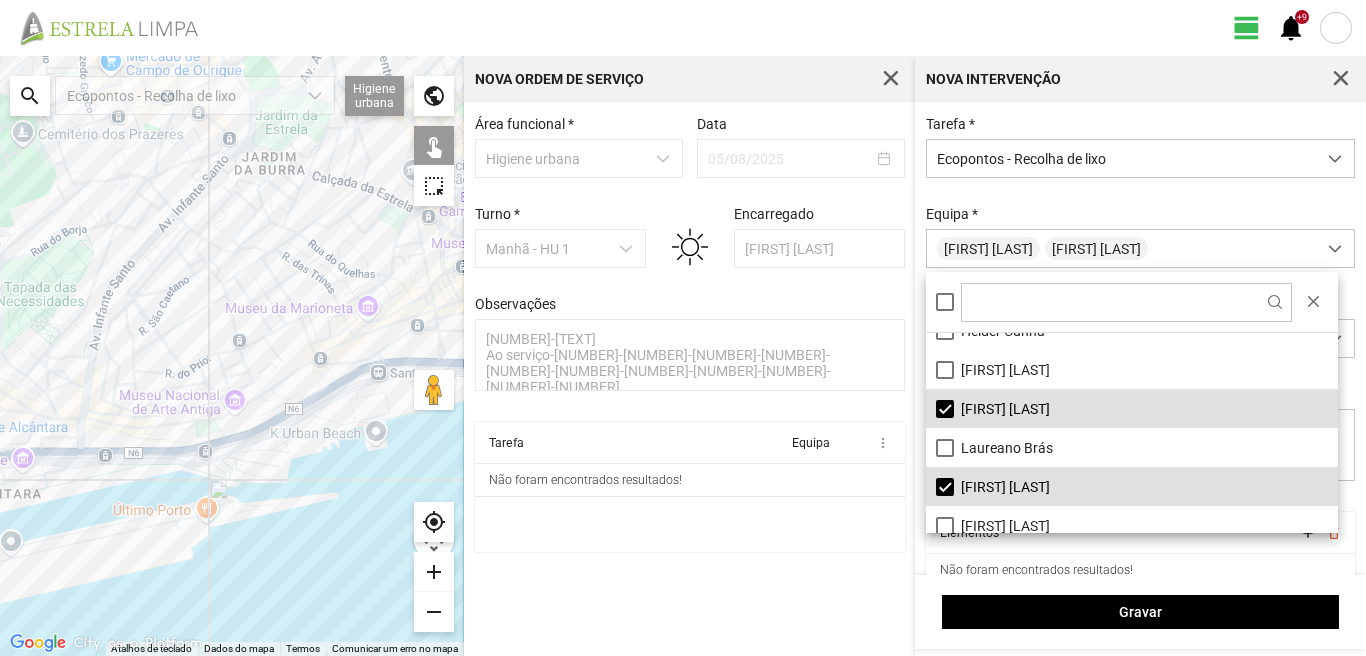 click 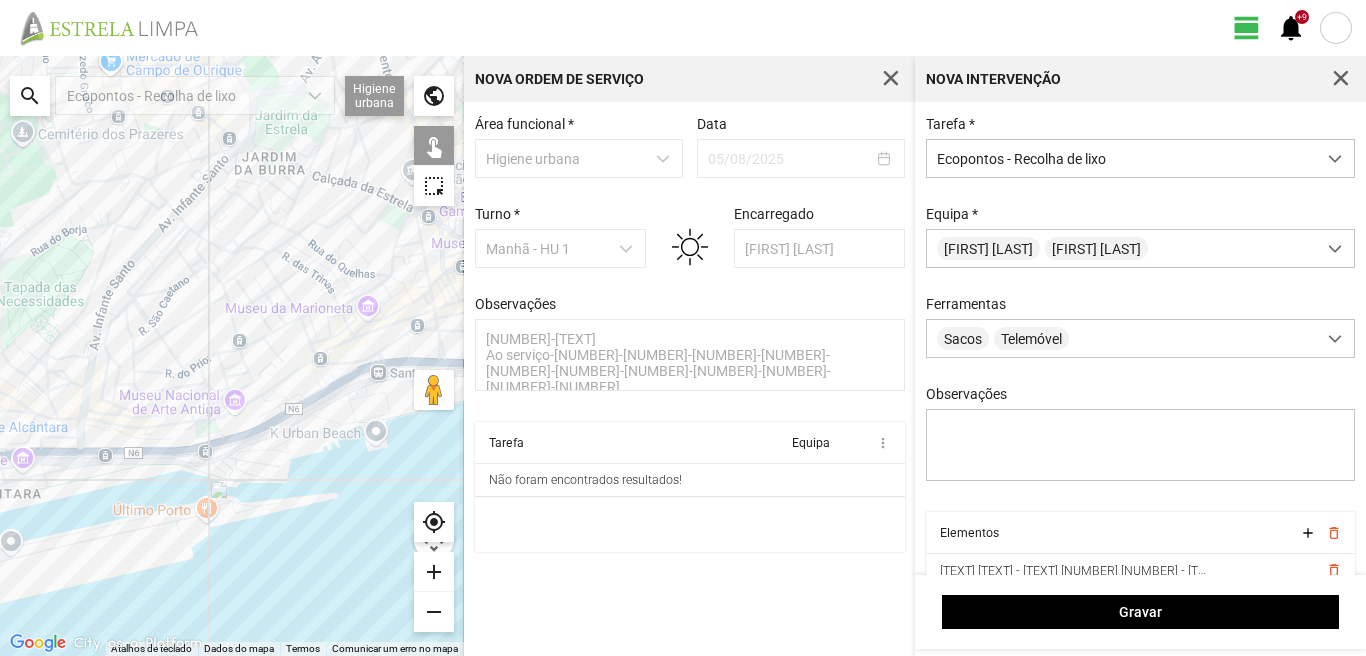 click 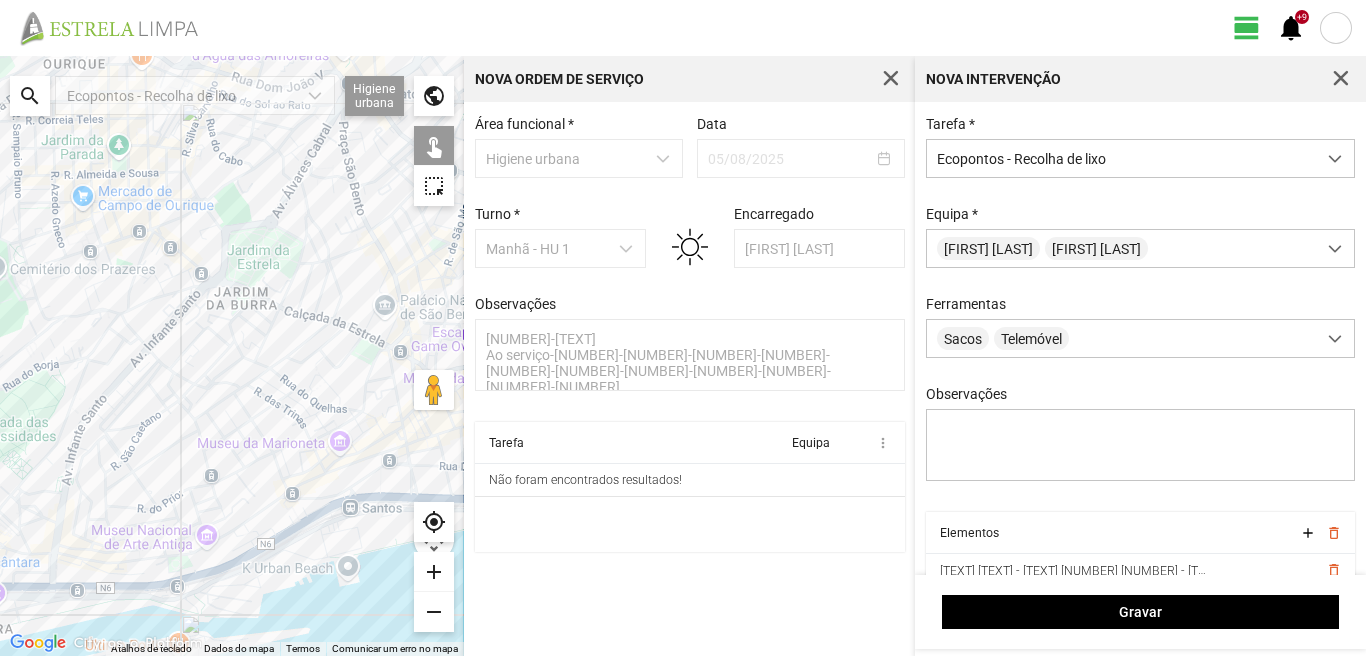drag, startPoint x: 208, startPoint y: 174, endPoint x: 179, endPoint y: 307, distance: 136.12494 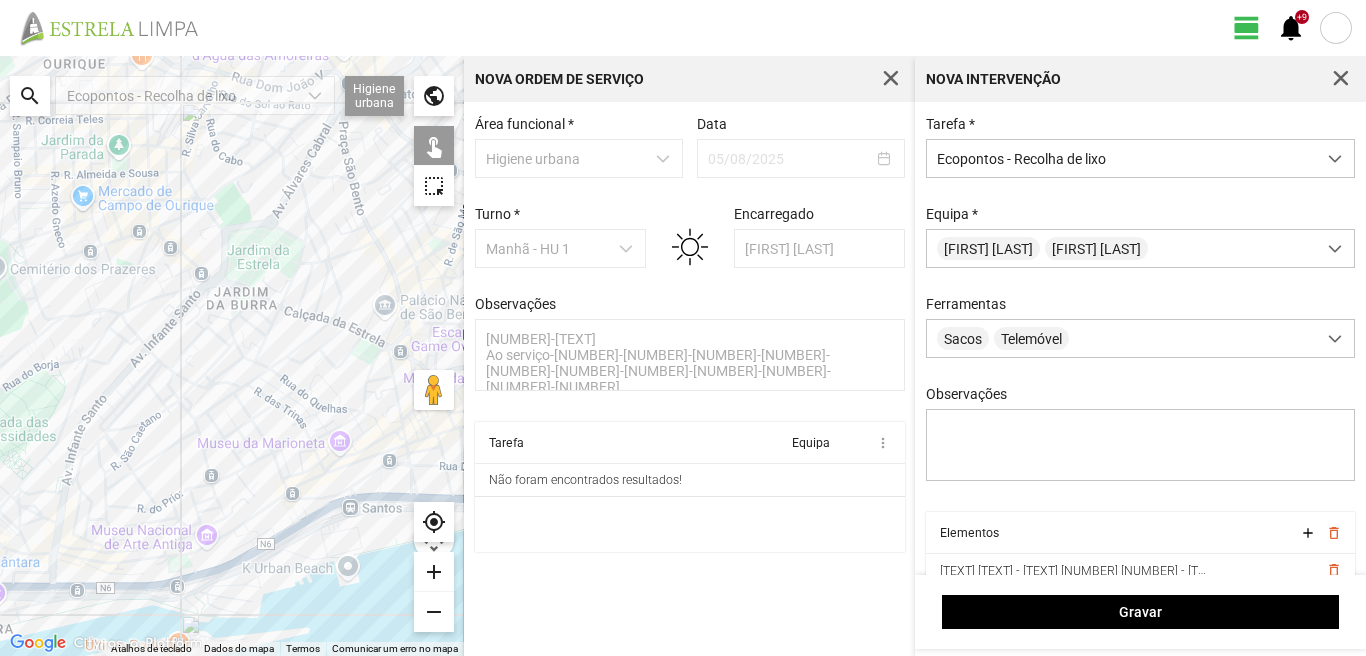 click 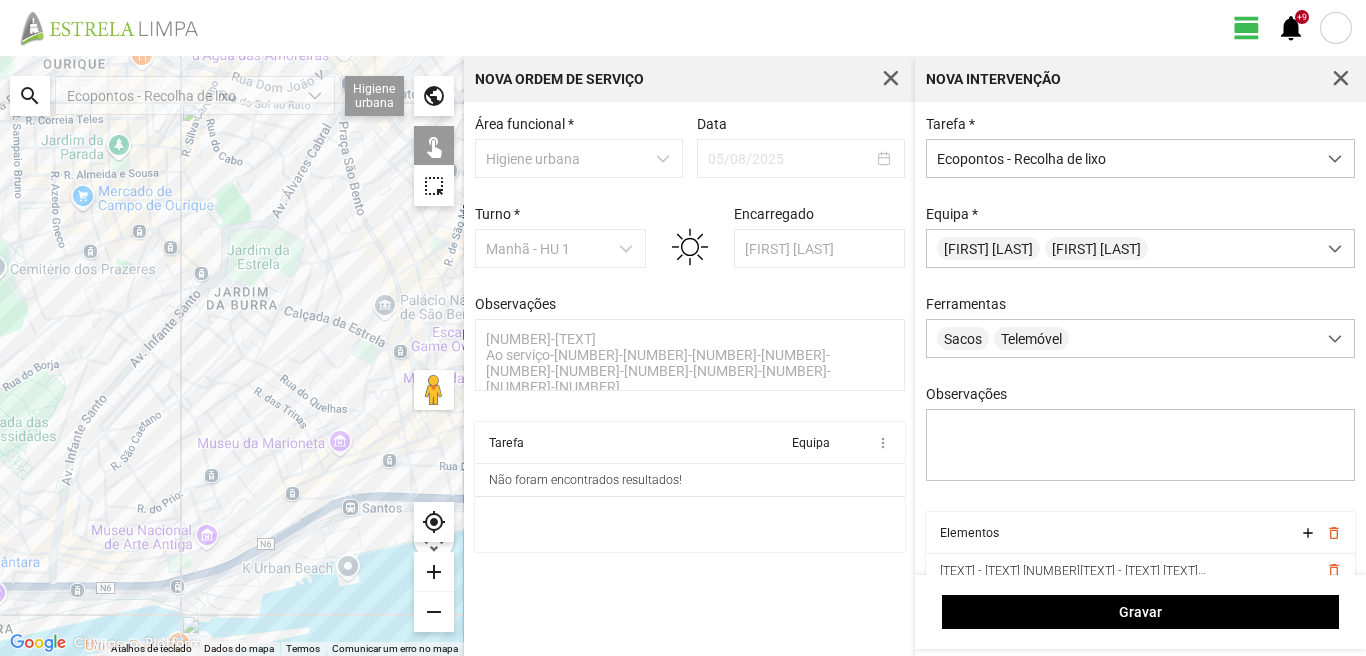 click 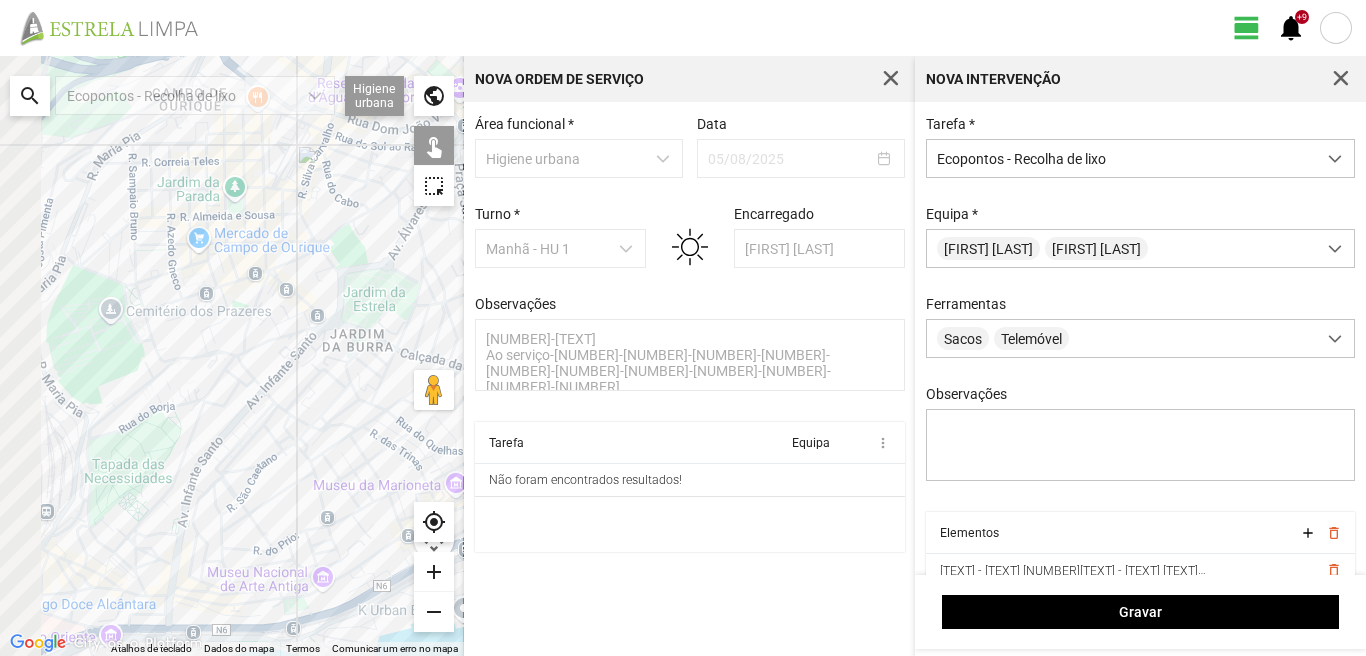 drag, startPoint x: 67, startPoint y: 333, endPoint x: 192, endPoint y: 379, distance: 133.19534 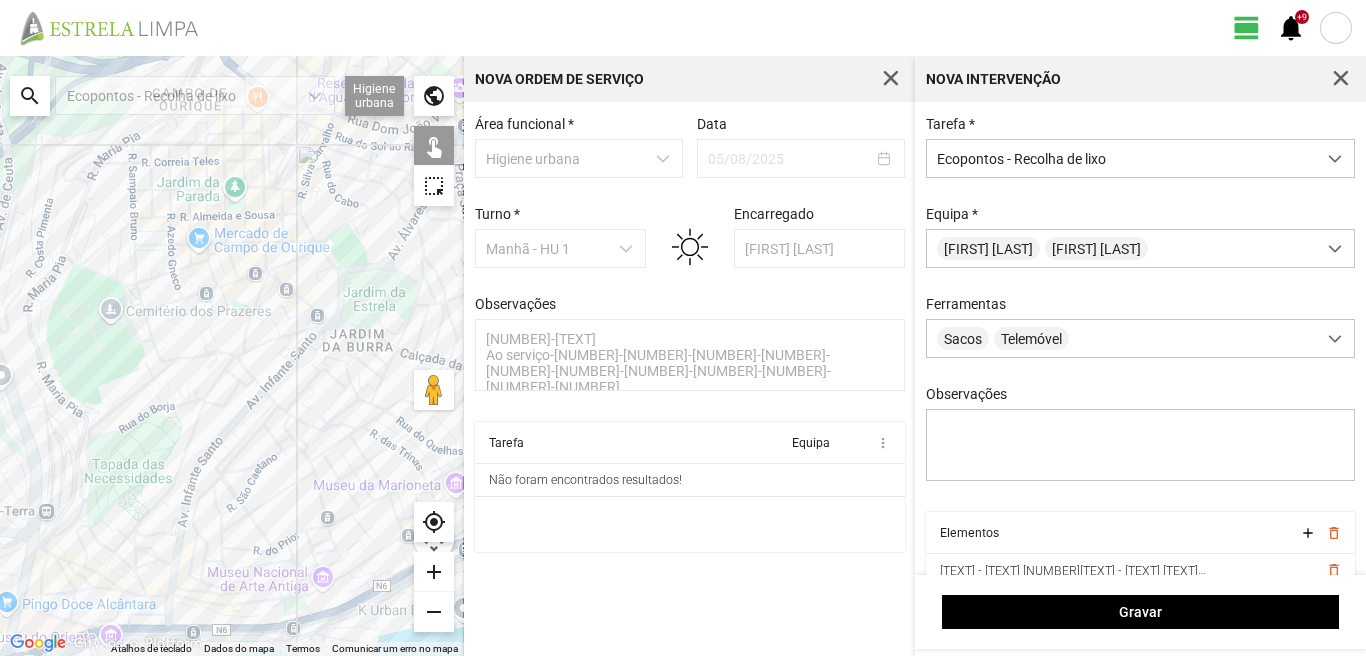 click 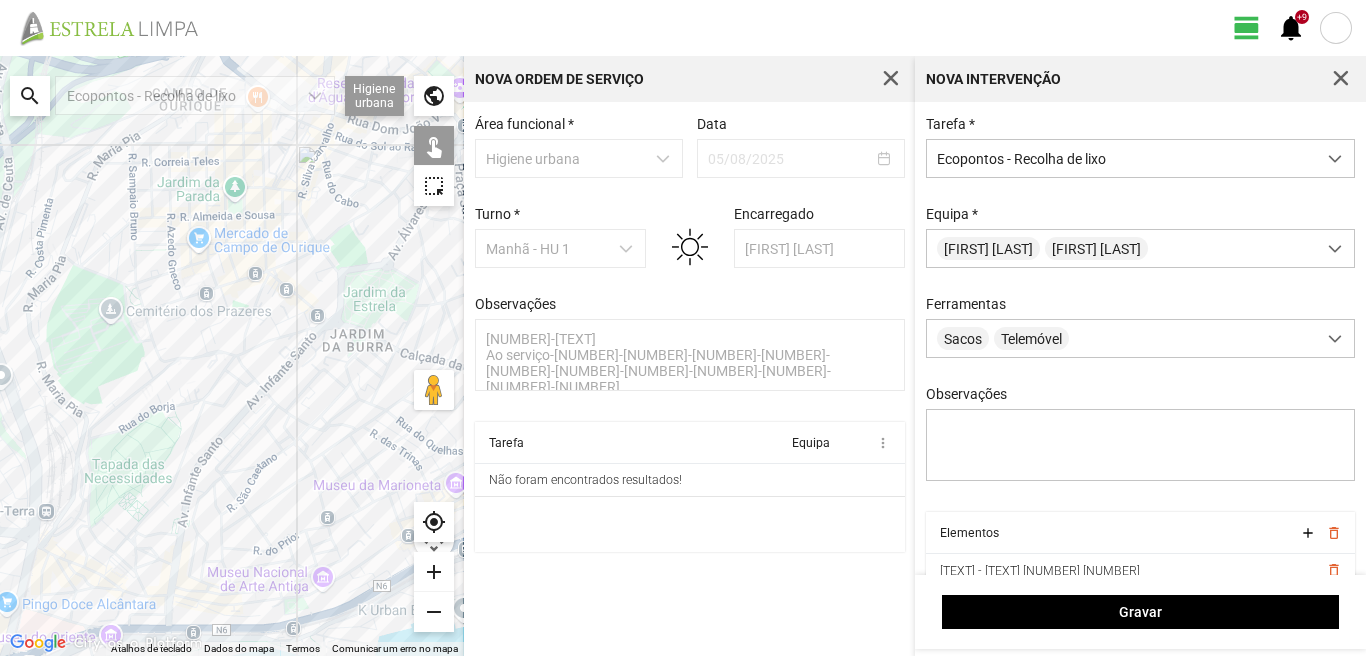 click 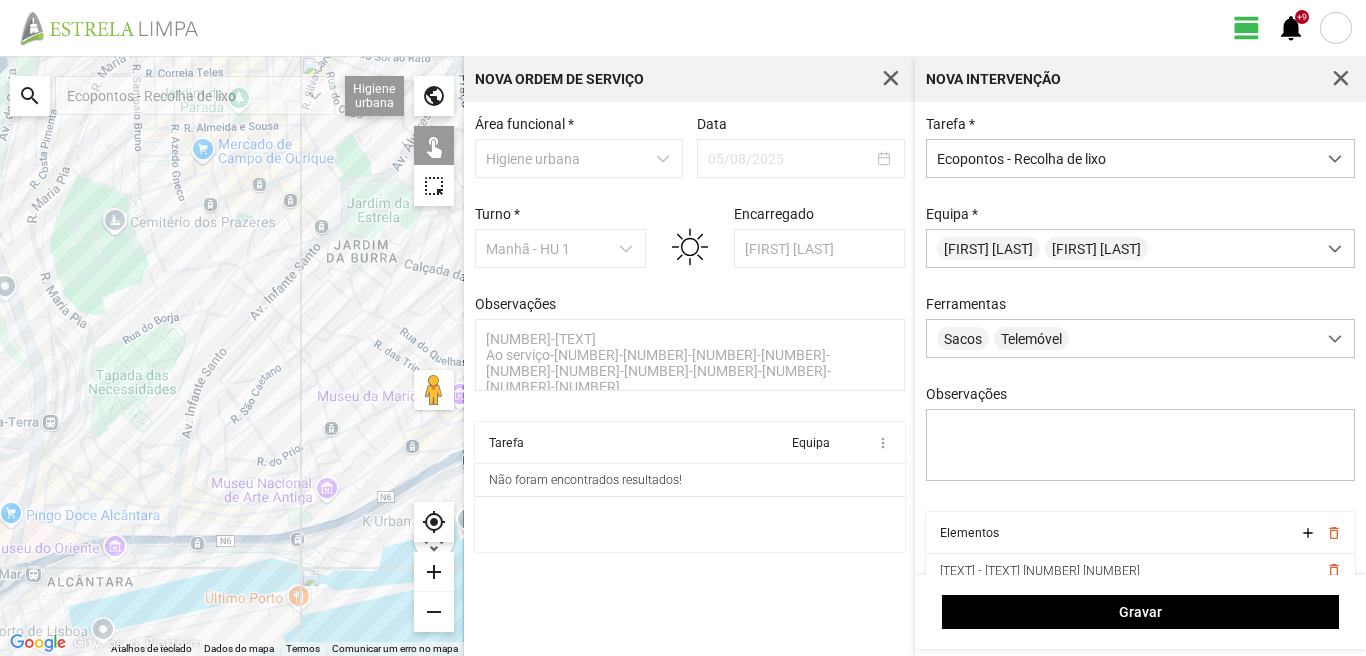 drag, startPoint x: 220, startPoint y: 572, endPoint x: 224, endPoint y: 484, distance: 88.09086 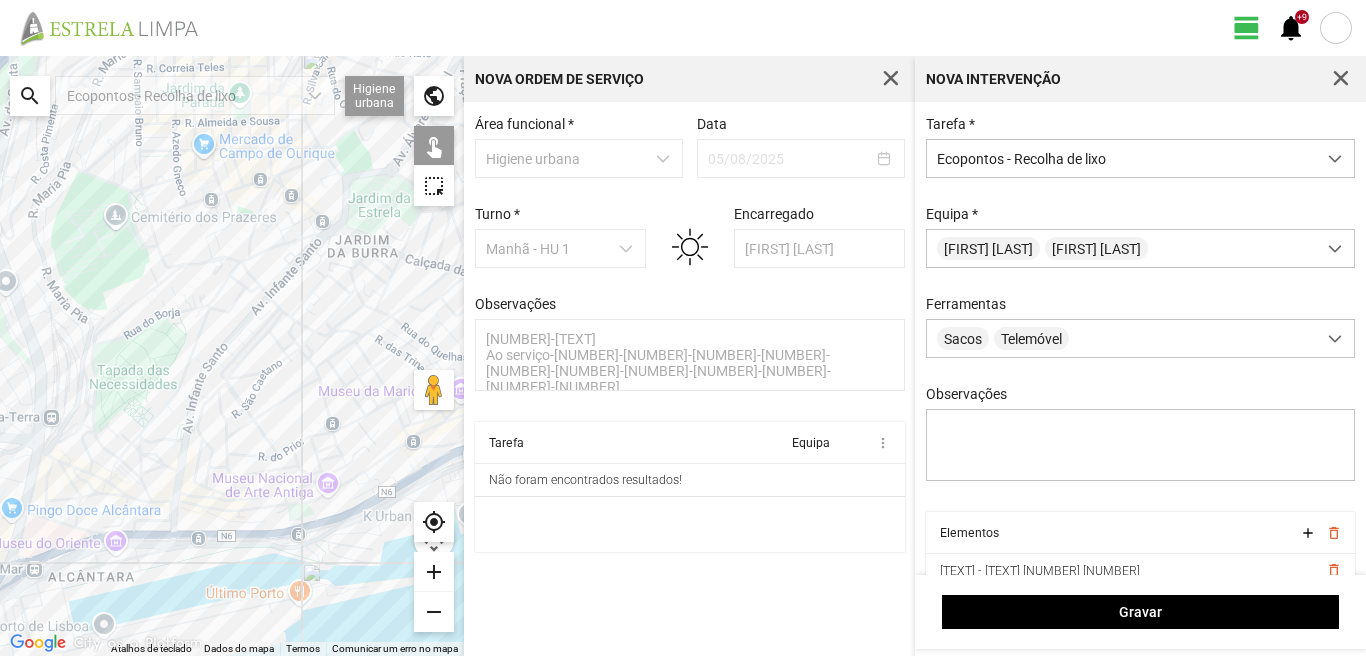 click 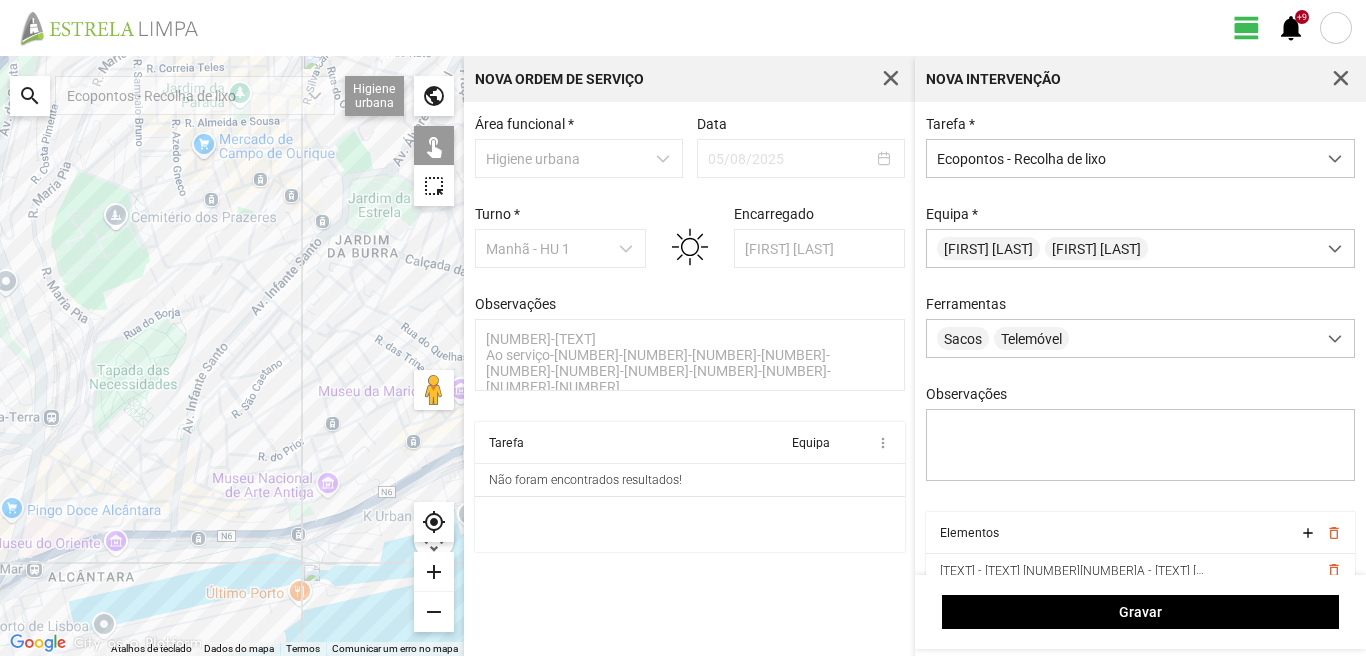 click 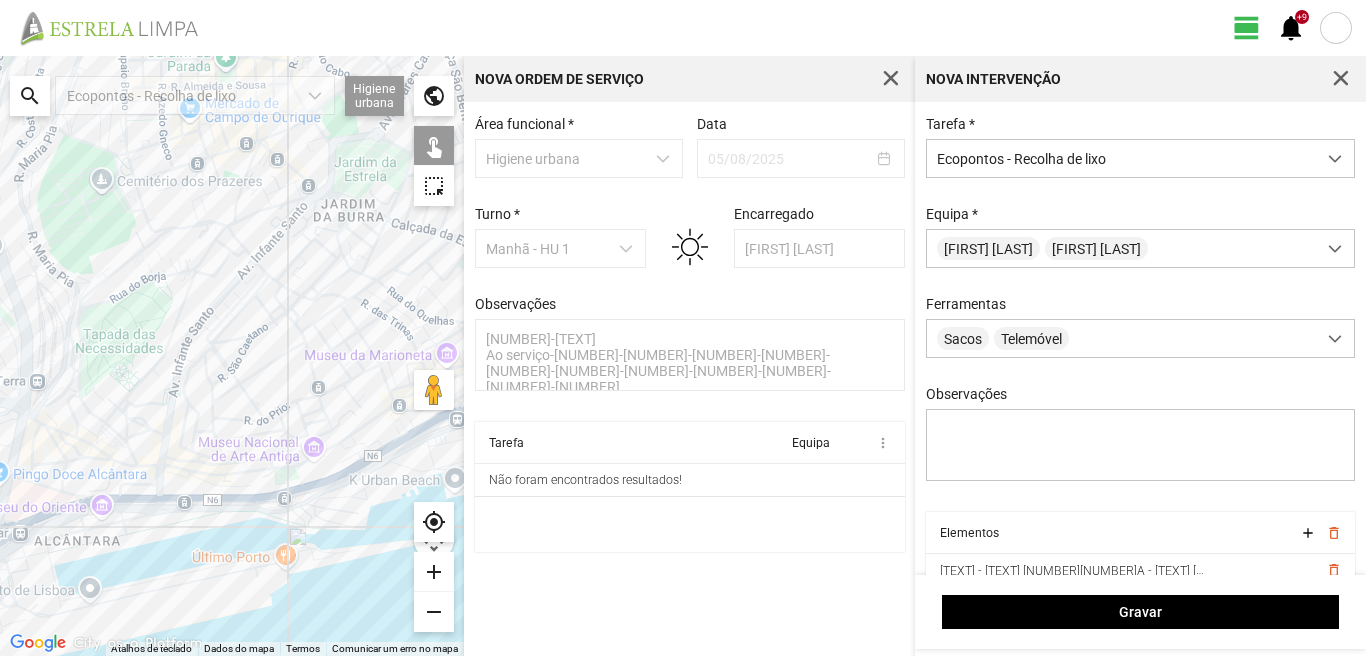 drag, startPoint x: 280, startPoint y: 500, endPoint x: 258, endPoint y: 456, distance: 49.193497 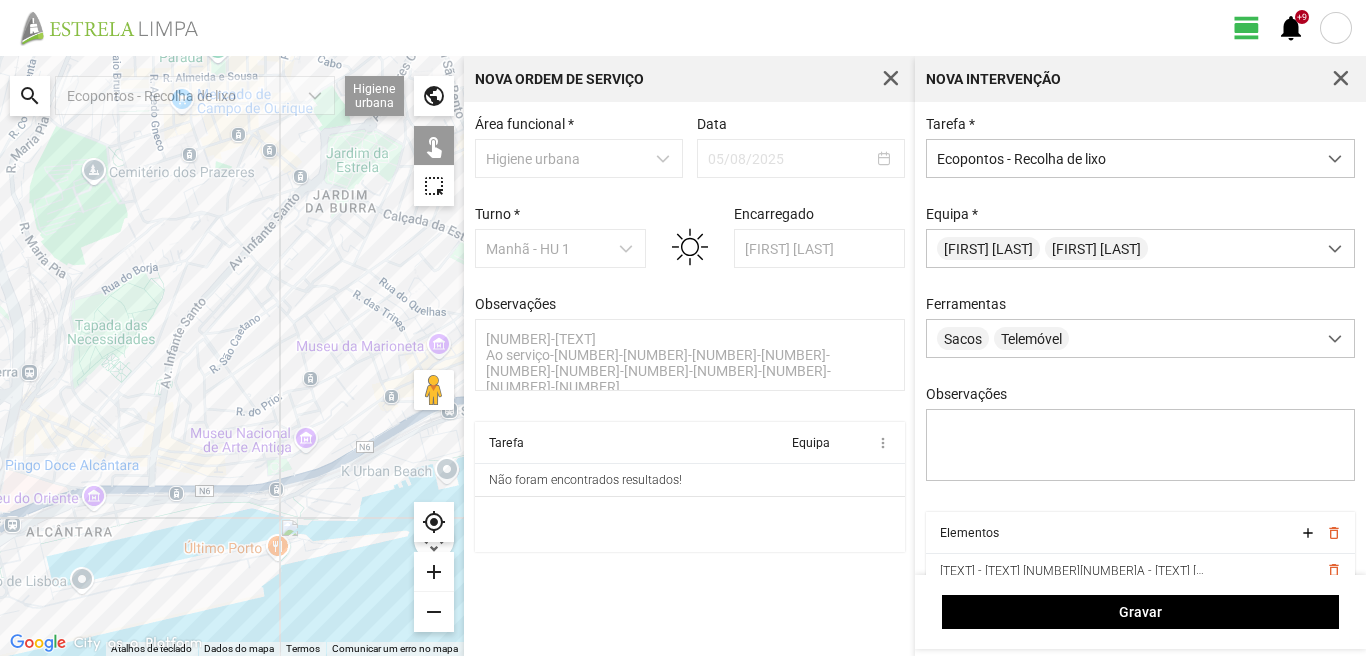 click 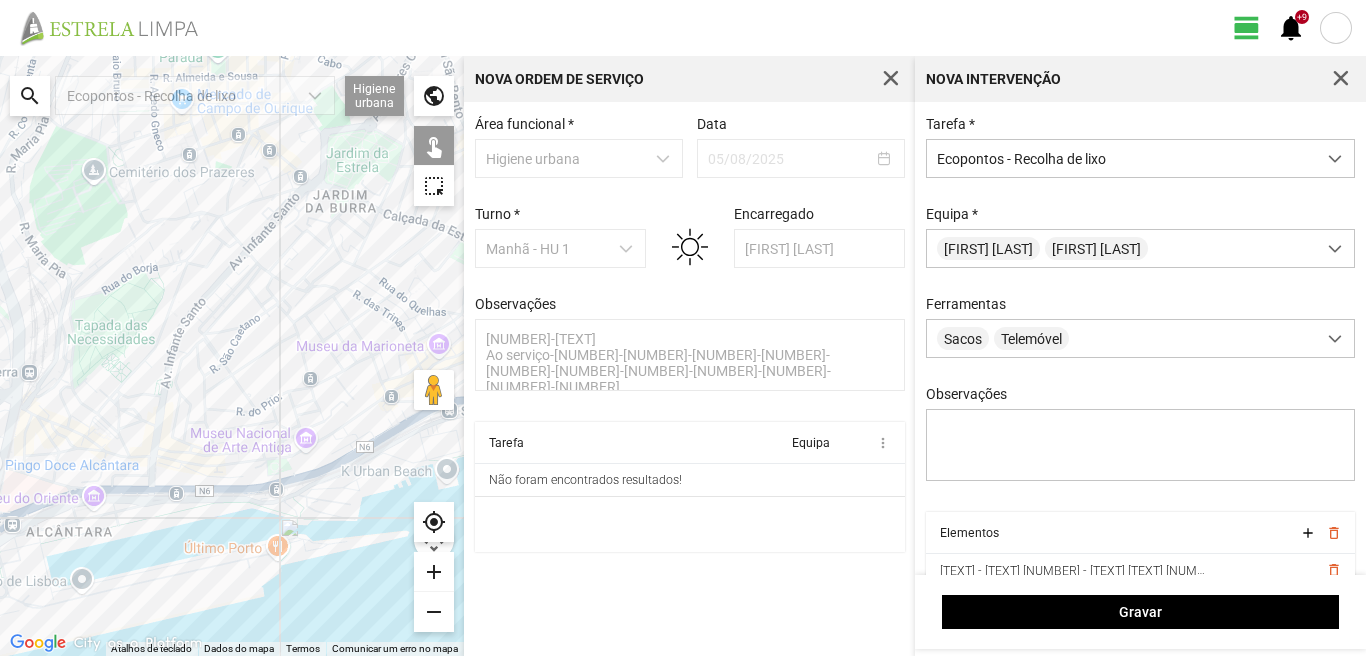 click 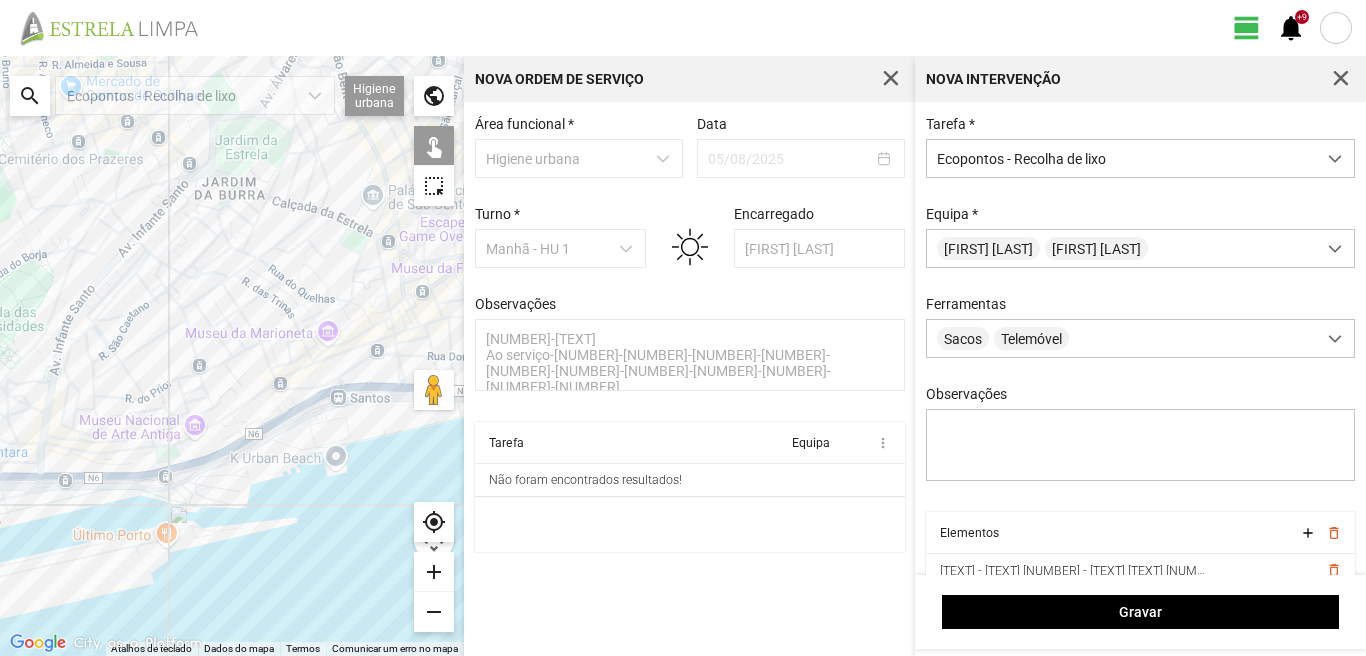 drag, startPoint x: 399, startPoint y: 312, endPoint x: 280, endPoint y: 301, distance: 119.507324 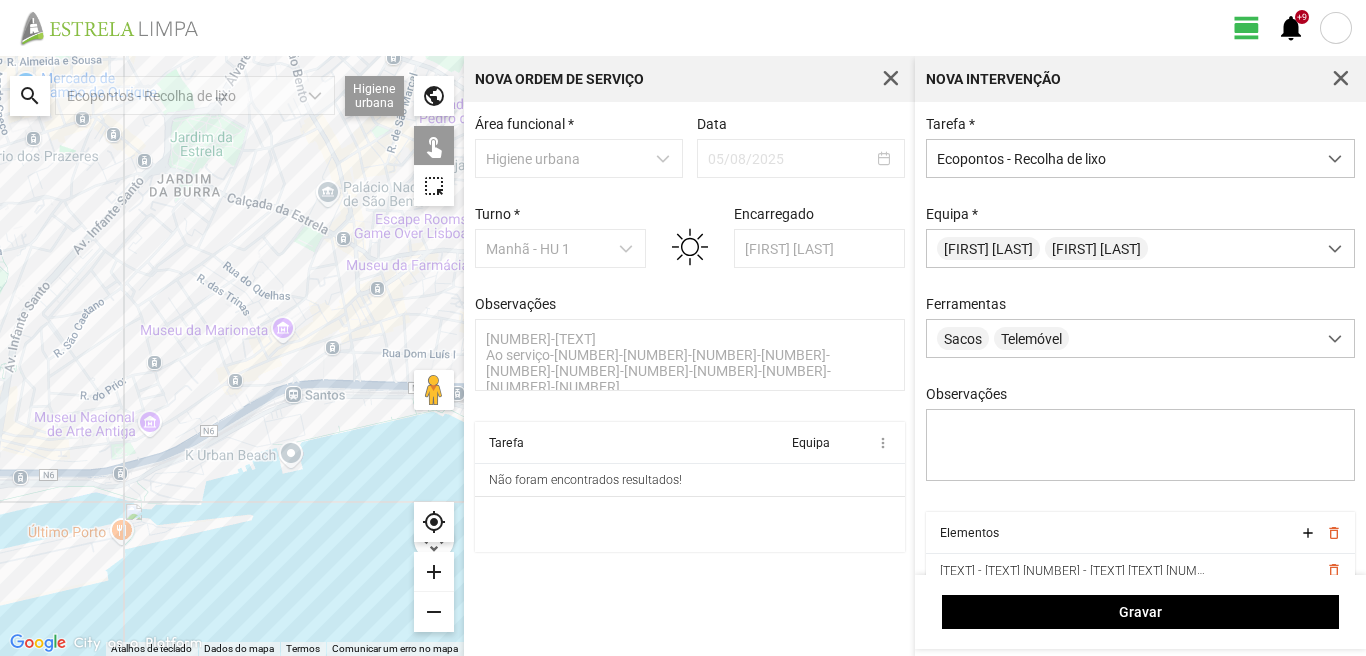 click 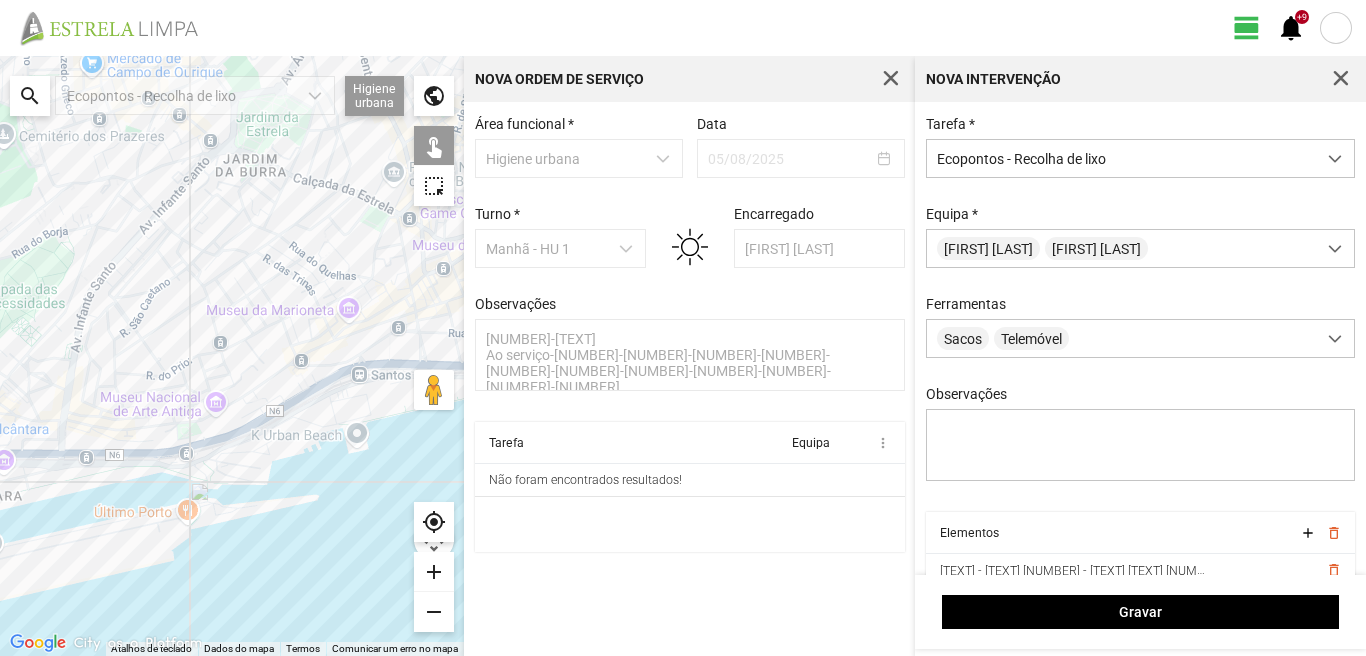 drag, startPoint x: 100, startPoint y: 426, endPoint x: 248, endPoint y: 391, distance: 152.08221 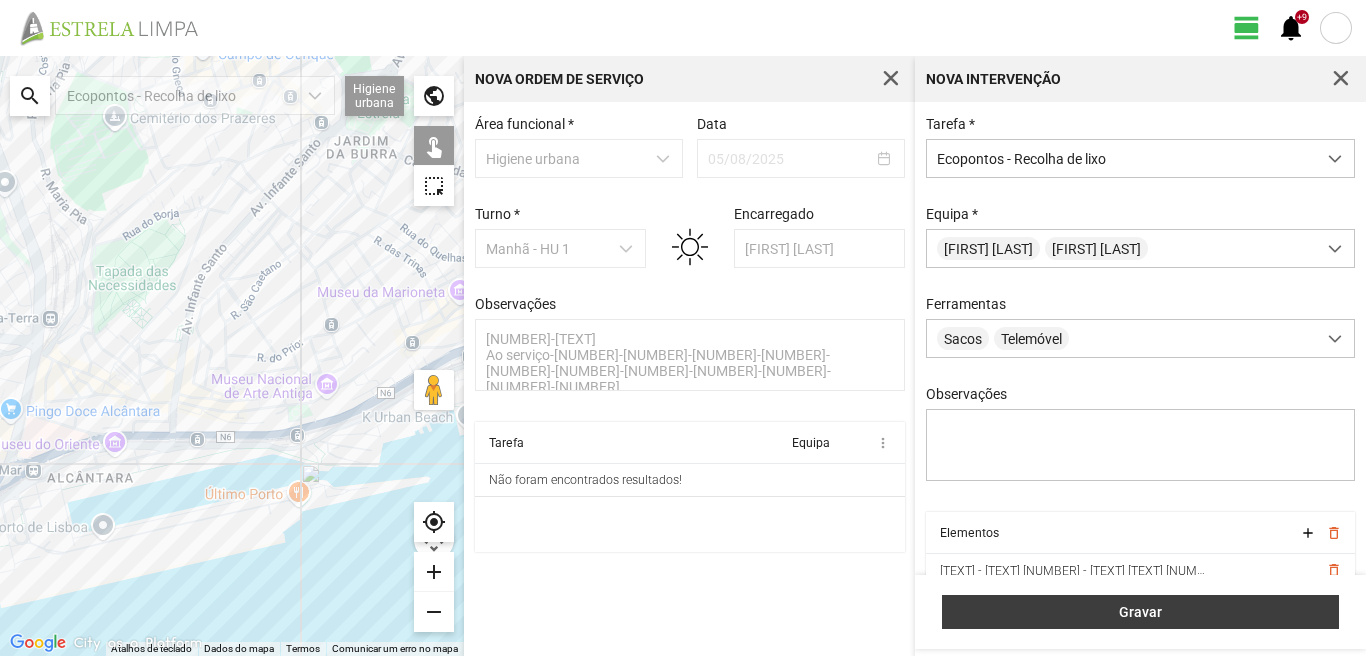 click on "Gravar" at bounding box center (1141, 612) 